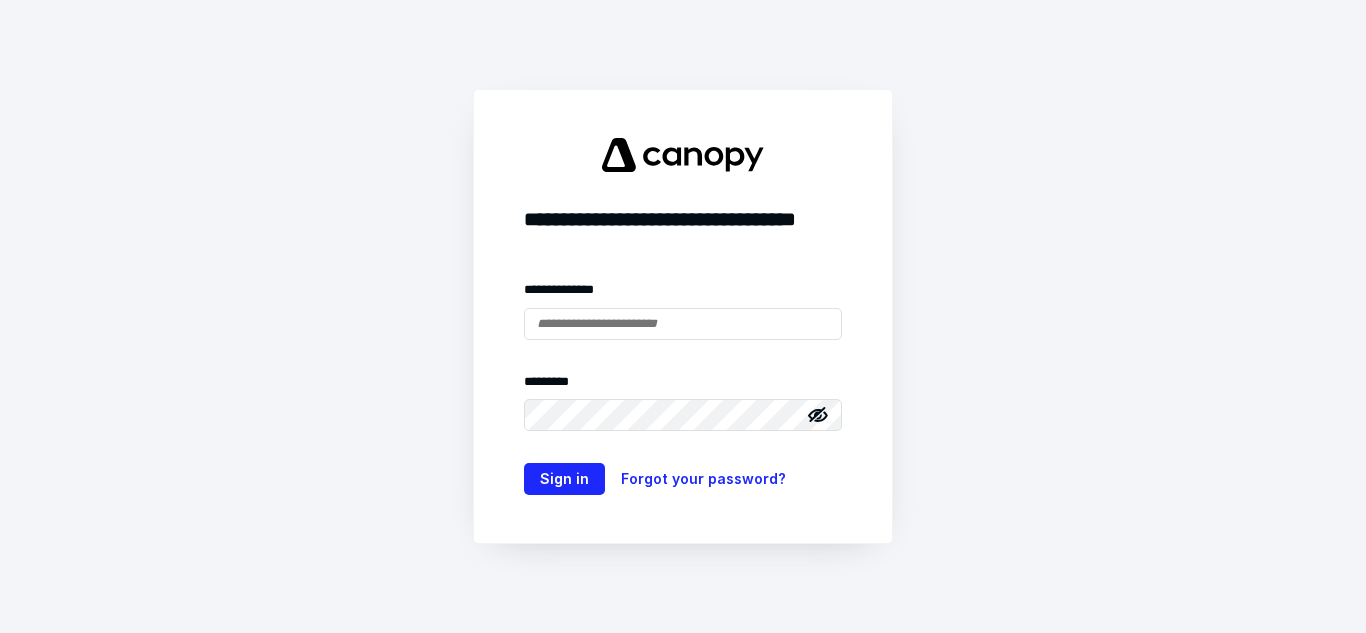 scroll, scrollTop: 0, scrollLeft: 0, axis: both 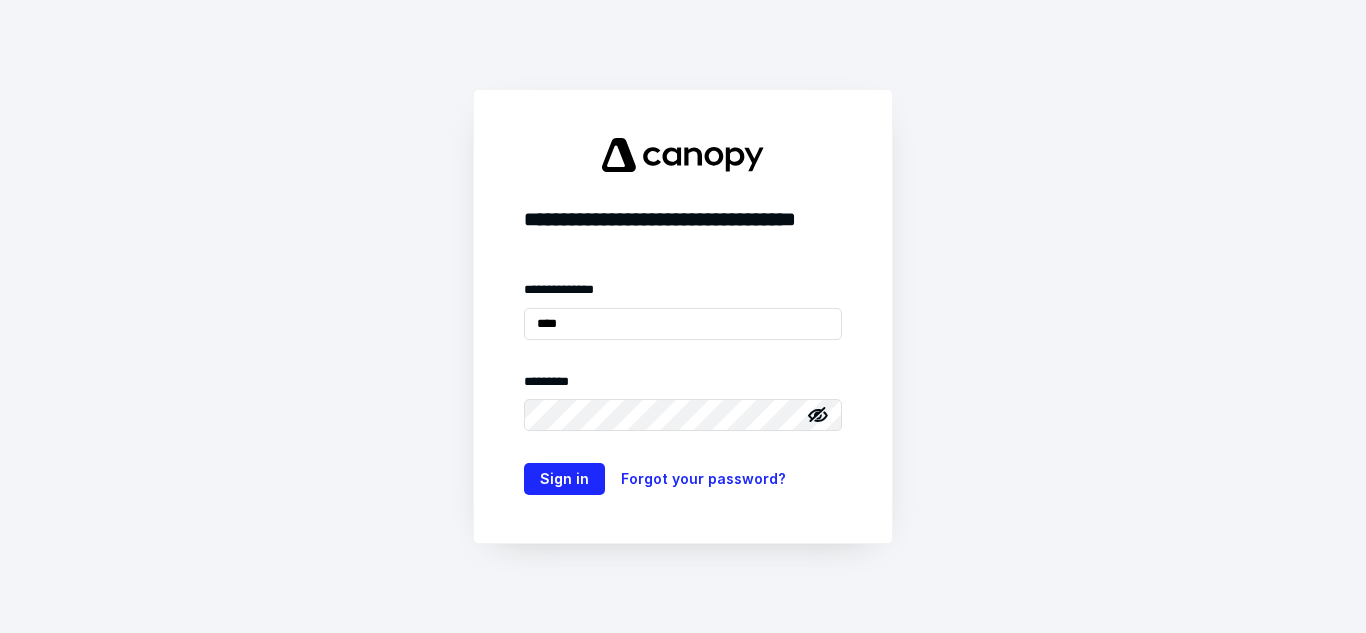 type on "**********" 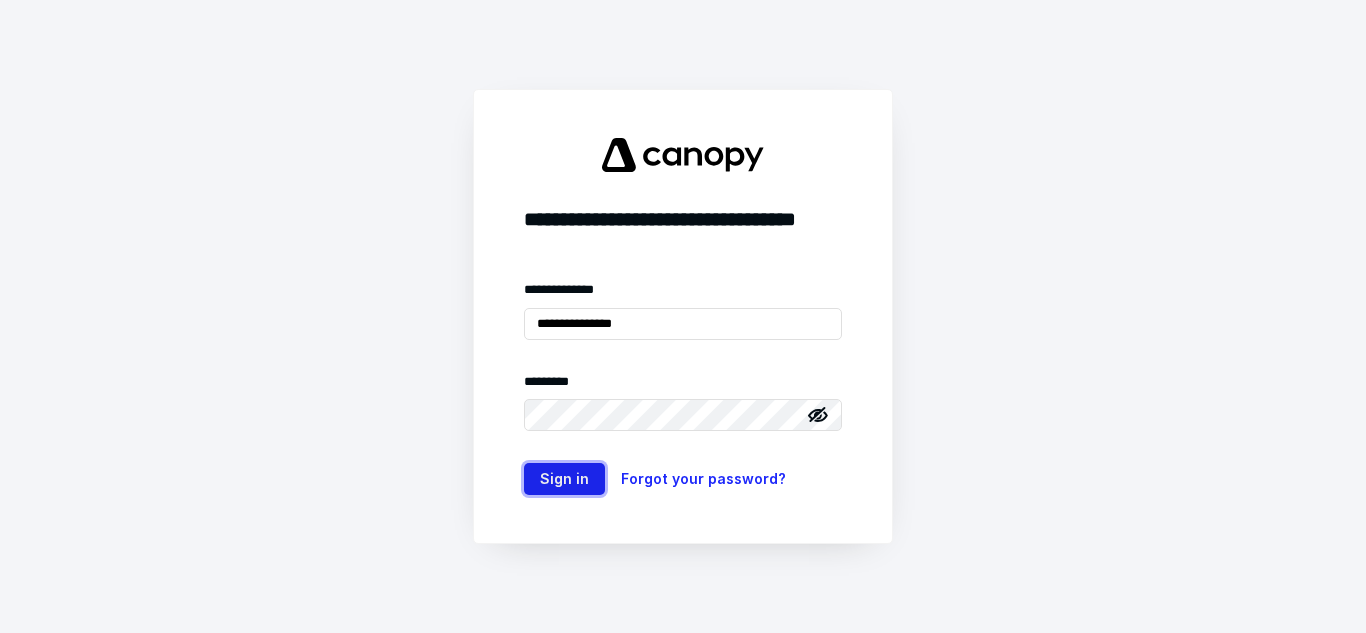 click on "Sign in" at bounding box center [564, 479] 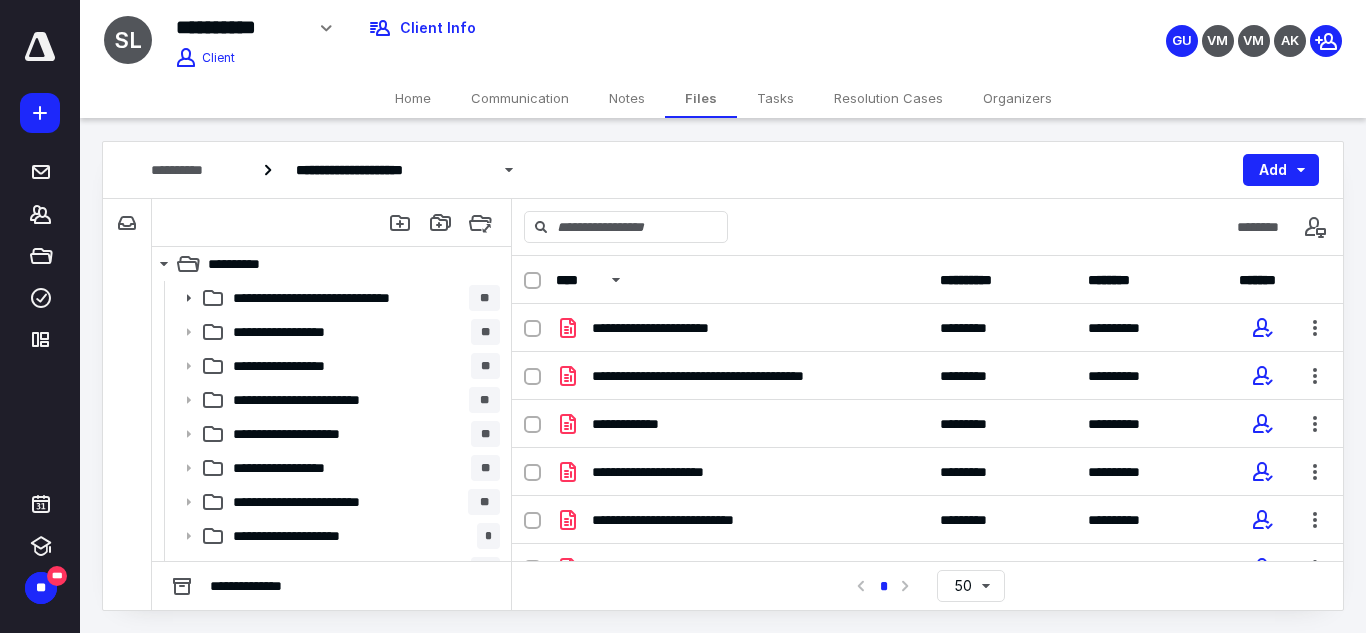 scroll, scrollTop: 0, scrollLeft: 0, axis: both 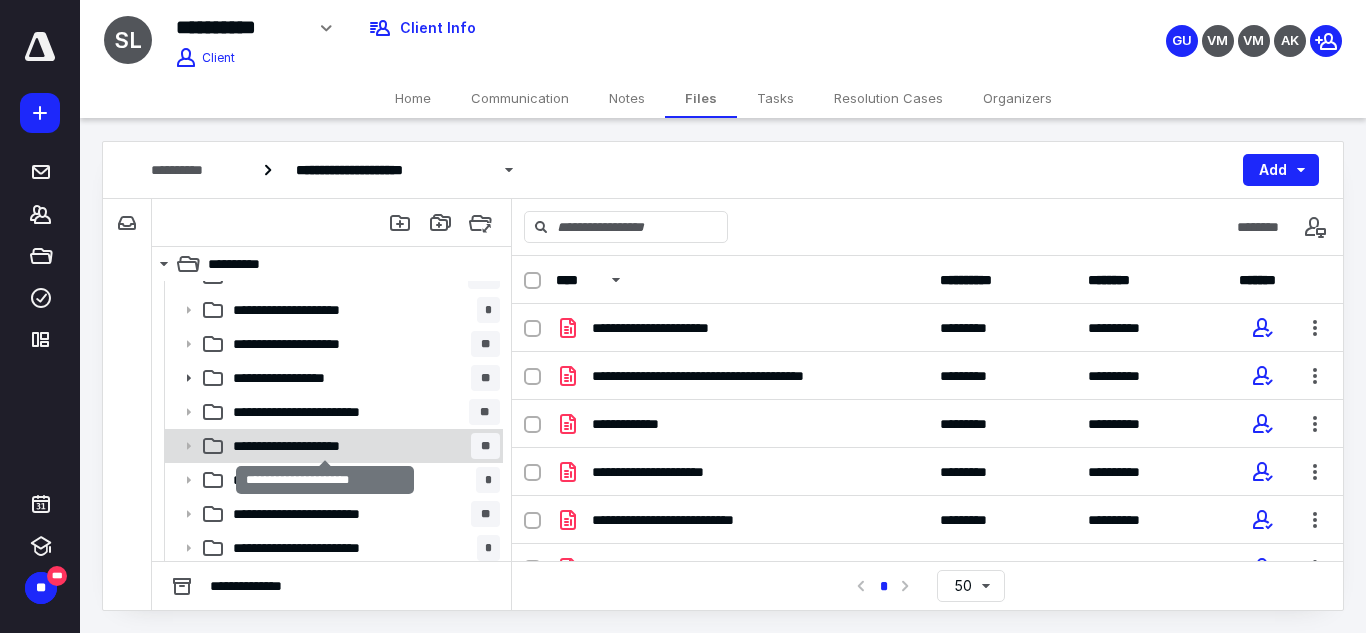 click on "**********" at bounding box center (325, 446) 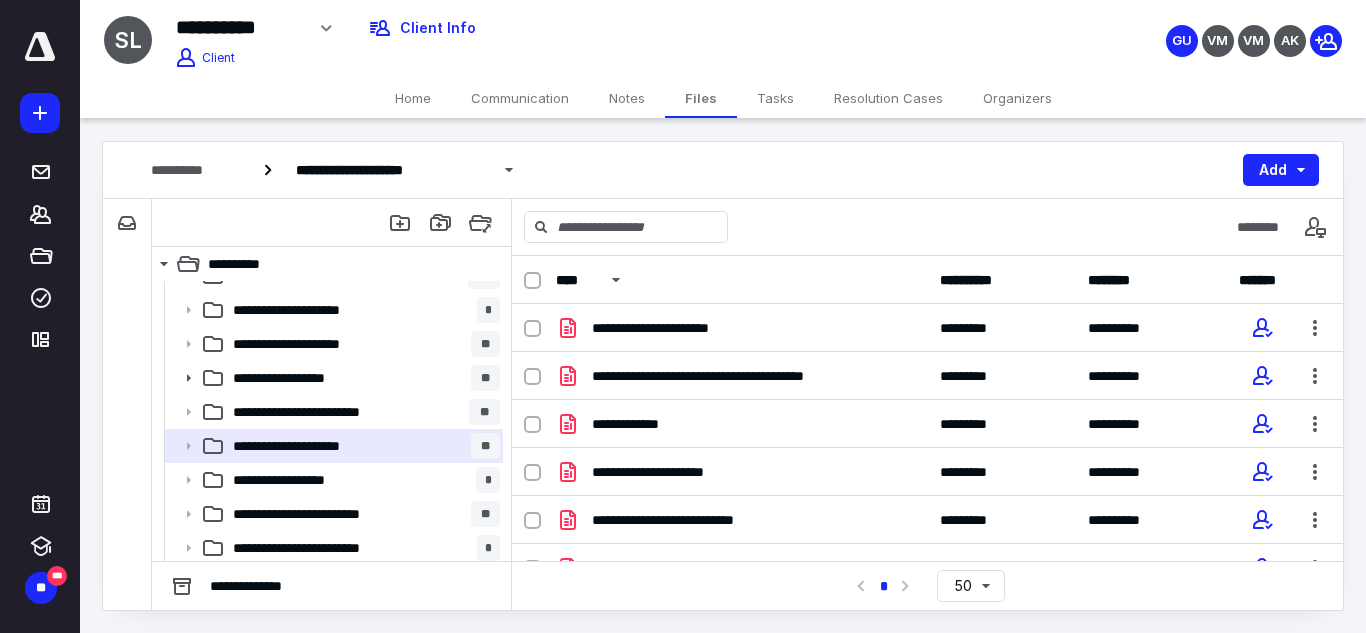 scroll, scrollTop: 264, scrollLeft: 0, axis: vertical 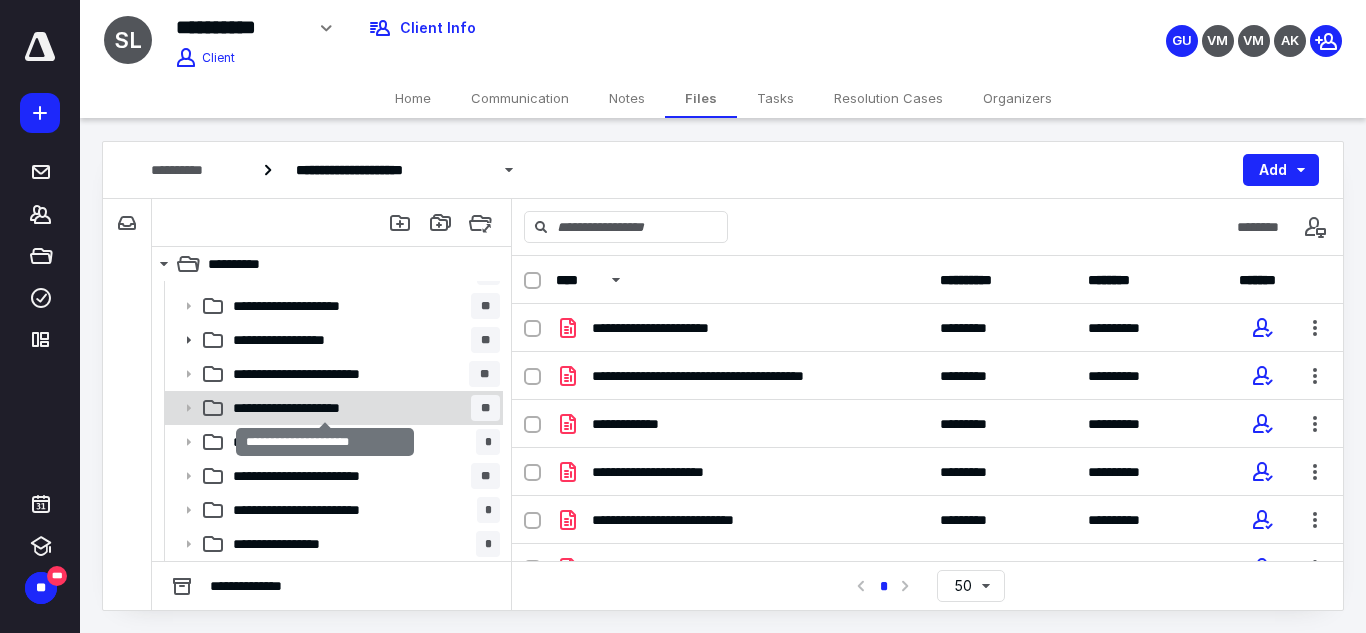 click on "**********" at bounding box center (325, 408) 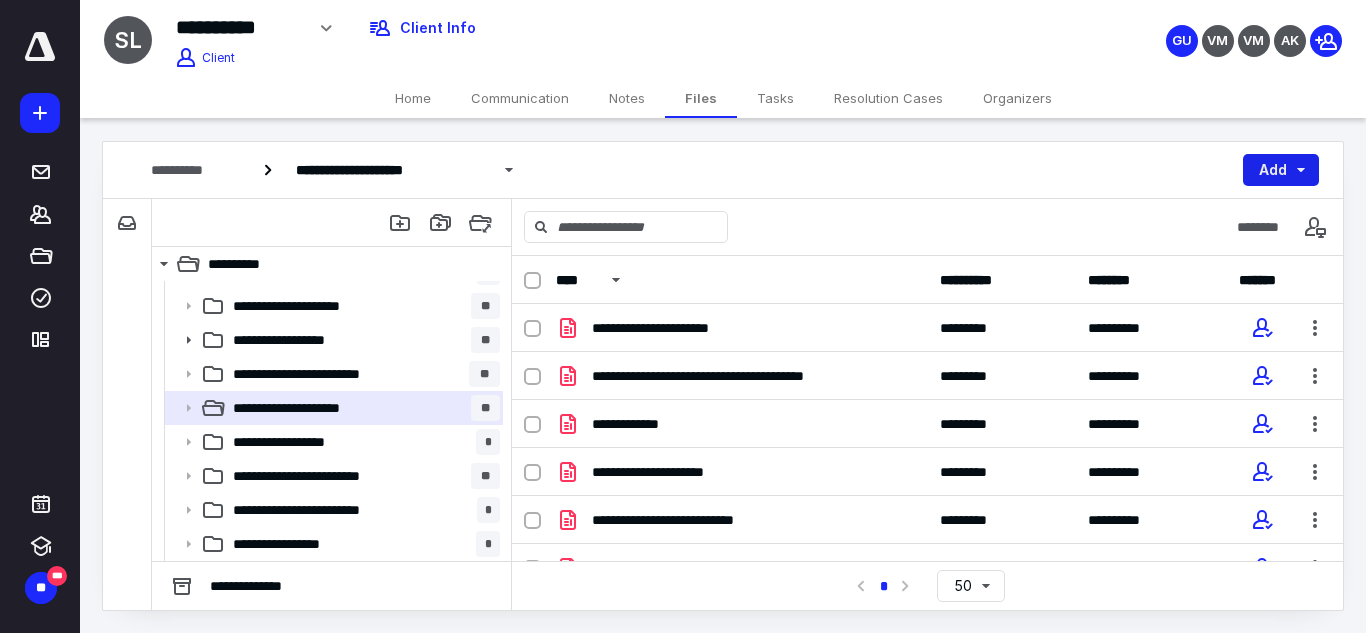 click on "Add" at bounding box center (1281, 170) 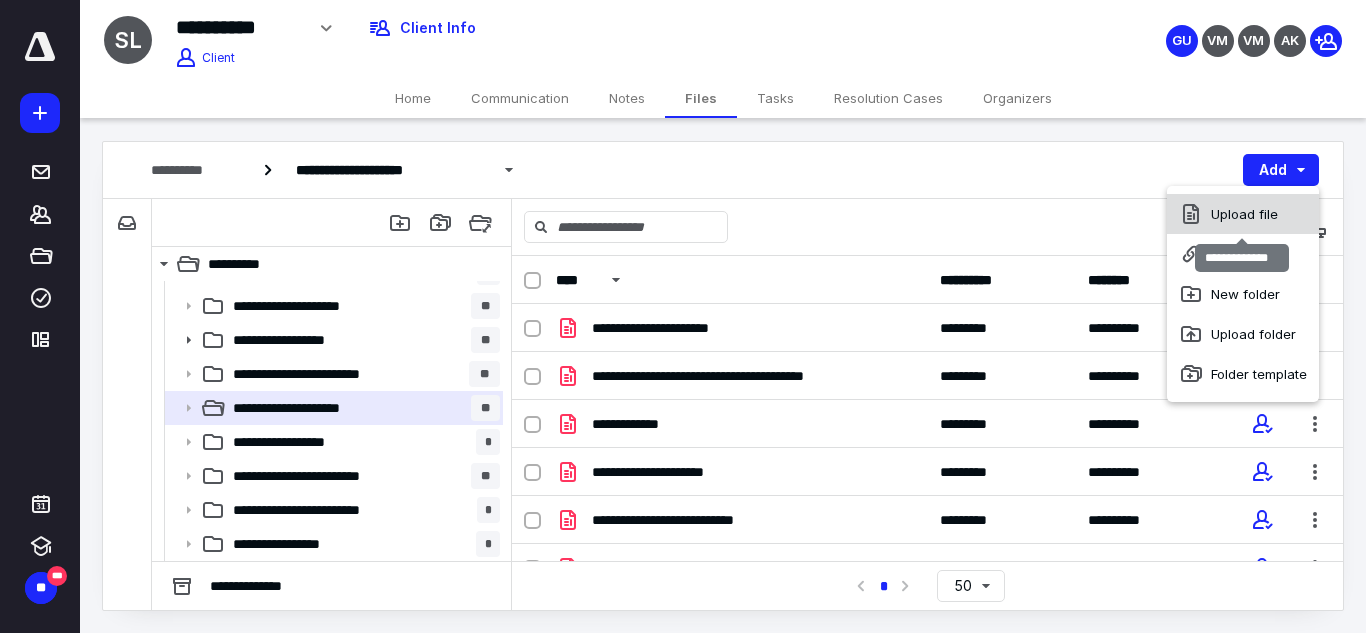 click on "Upload file" at bounding box center [1243, 214] 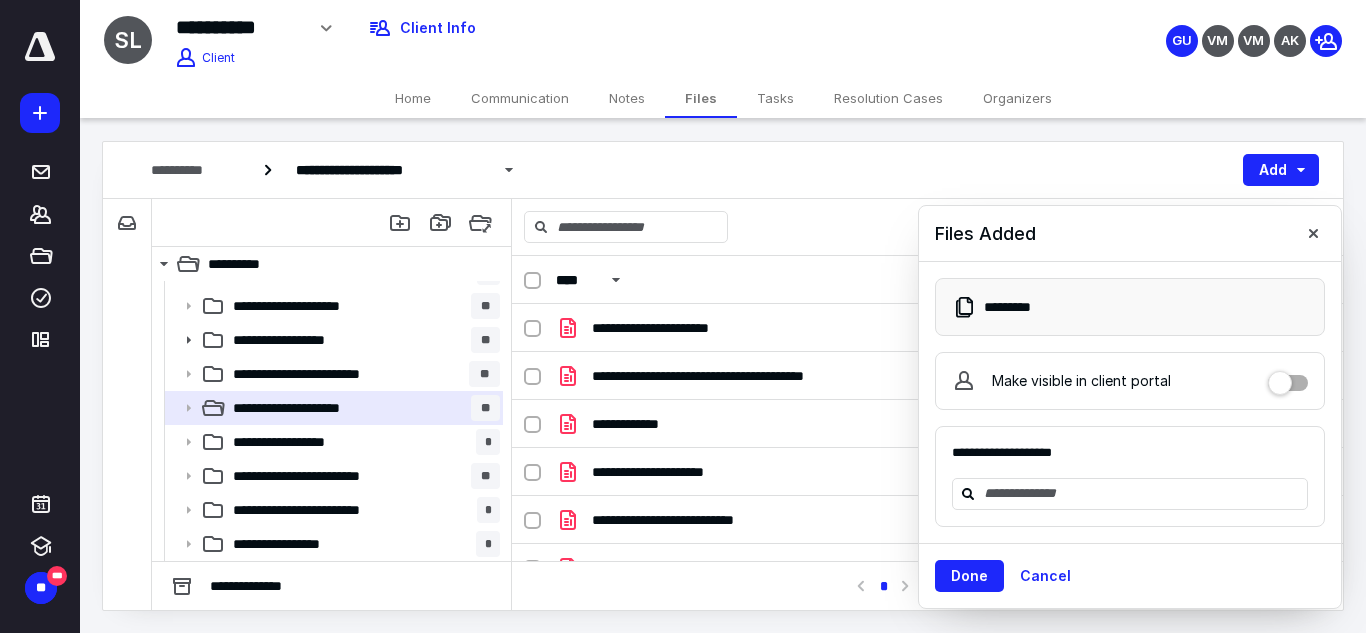 click at bounding box center (1288, 376) 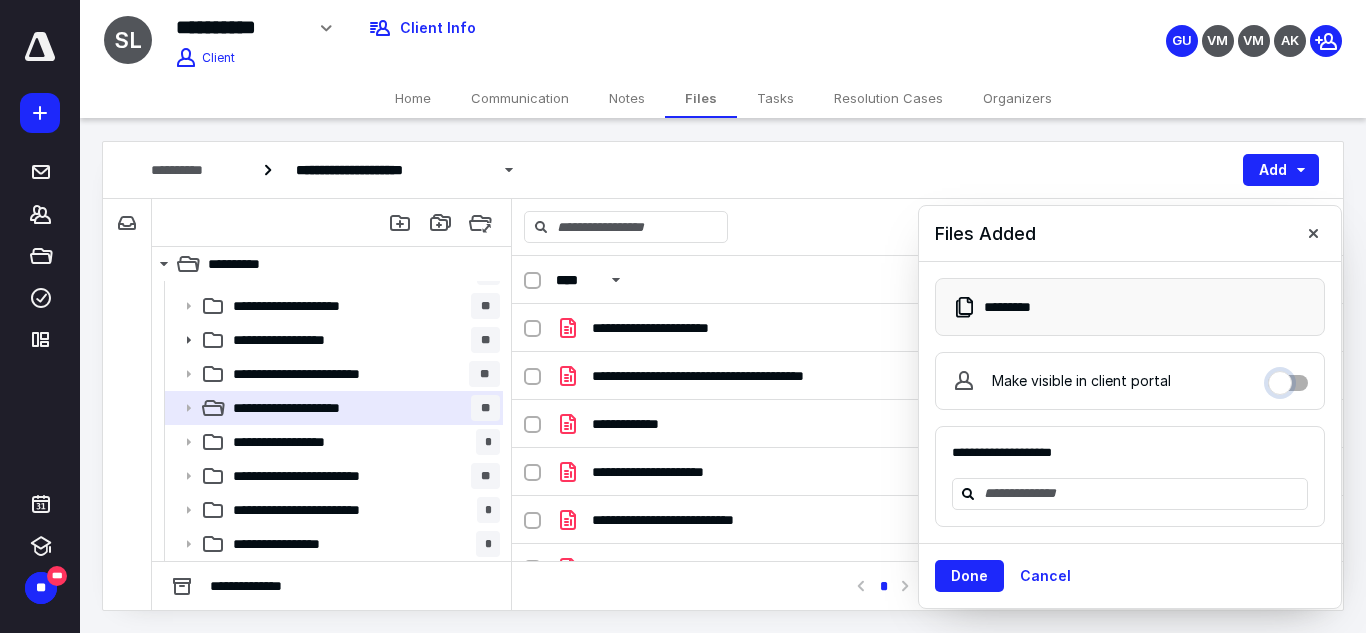 click on "Make visible in client portal" at bounding box center (1288, 378) 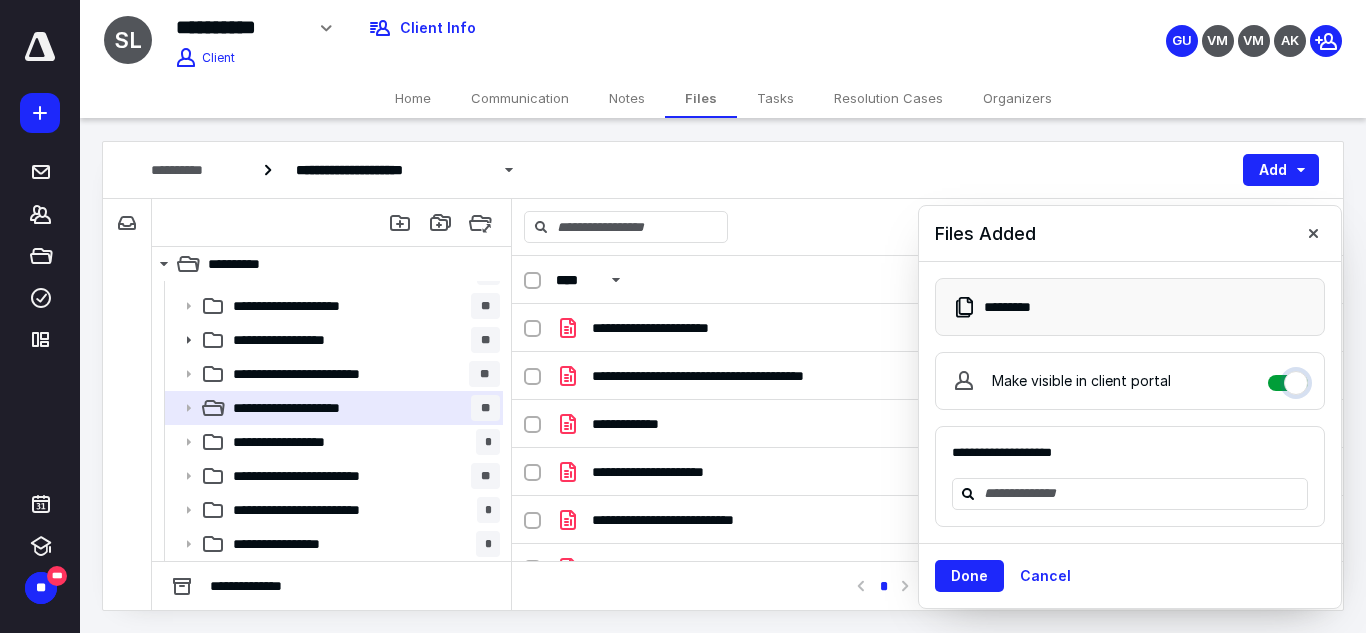 checkbox on "****" 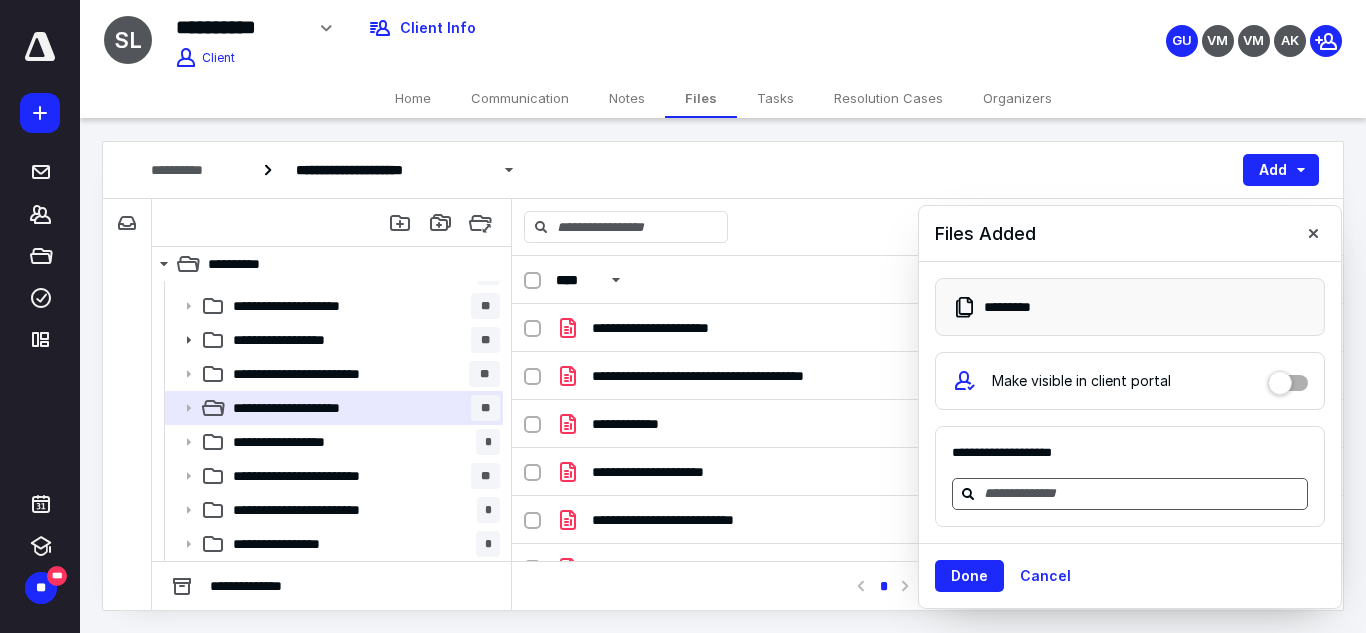 click at bounding box center [1142, 493] 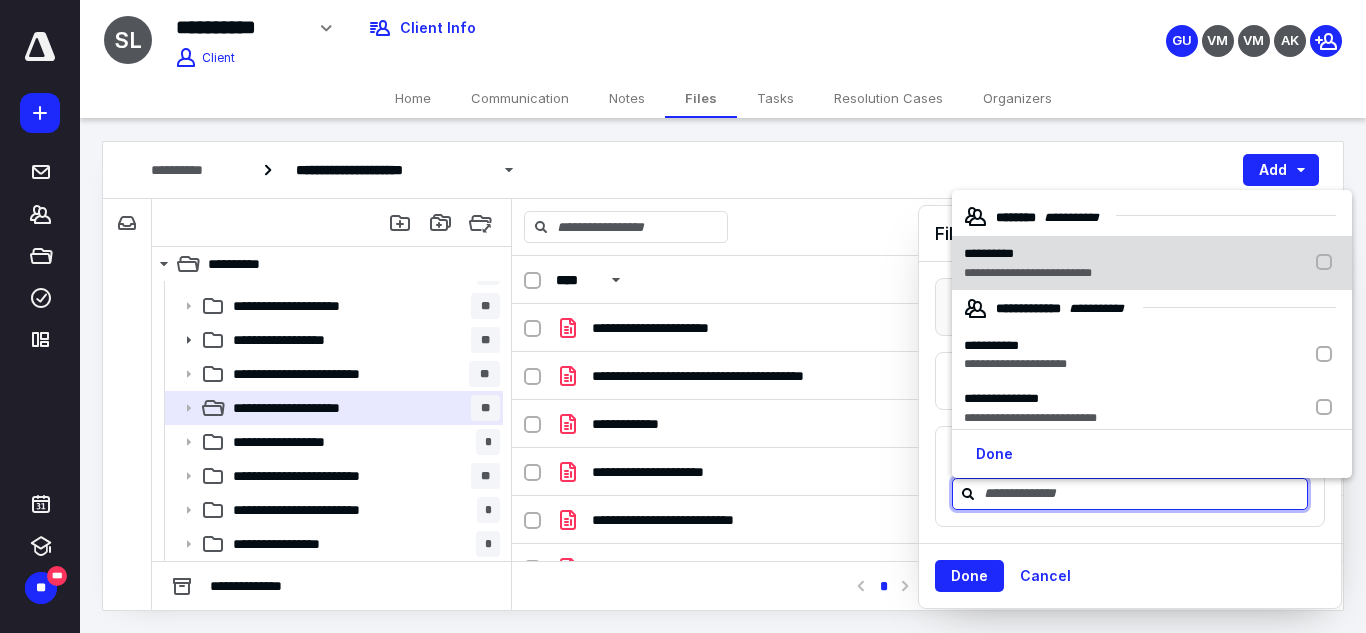 click at bounding box center [1328, 263] 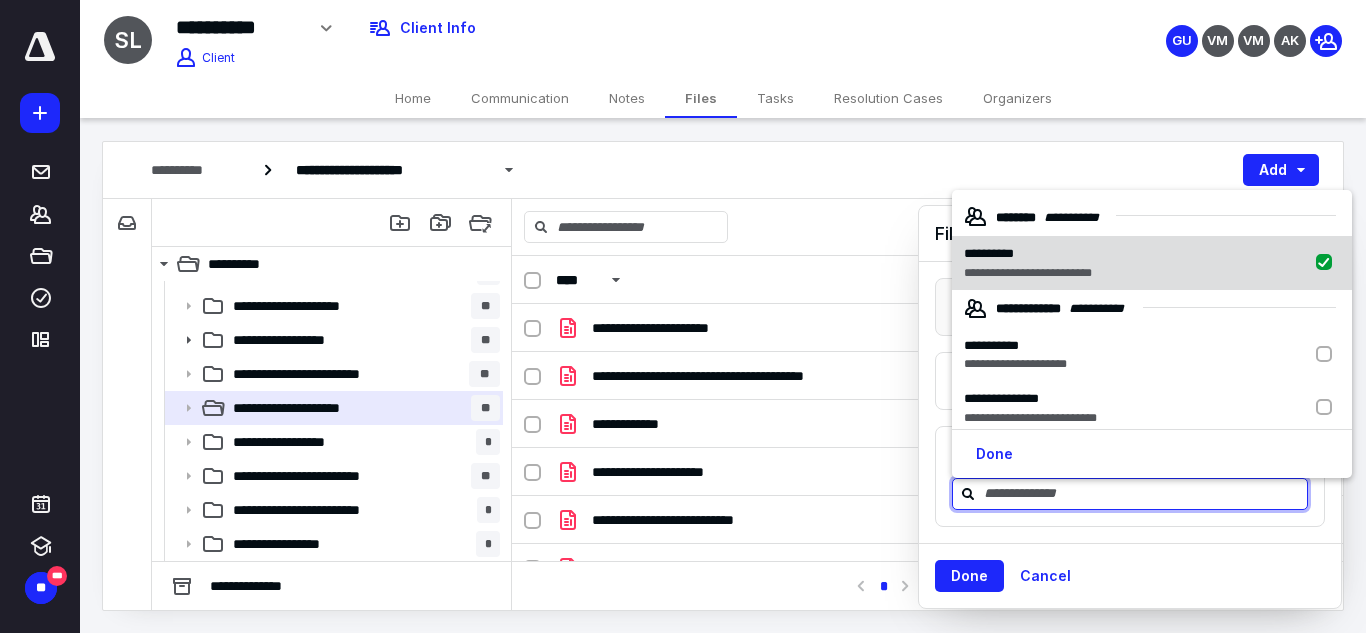 checkbox on "true" 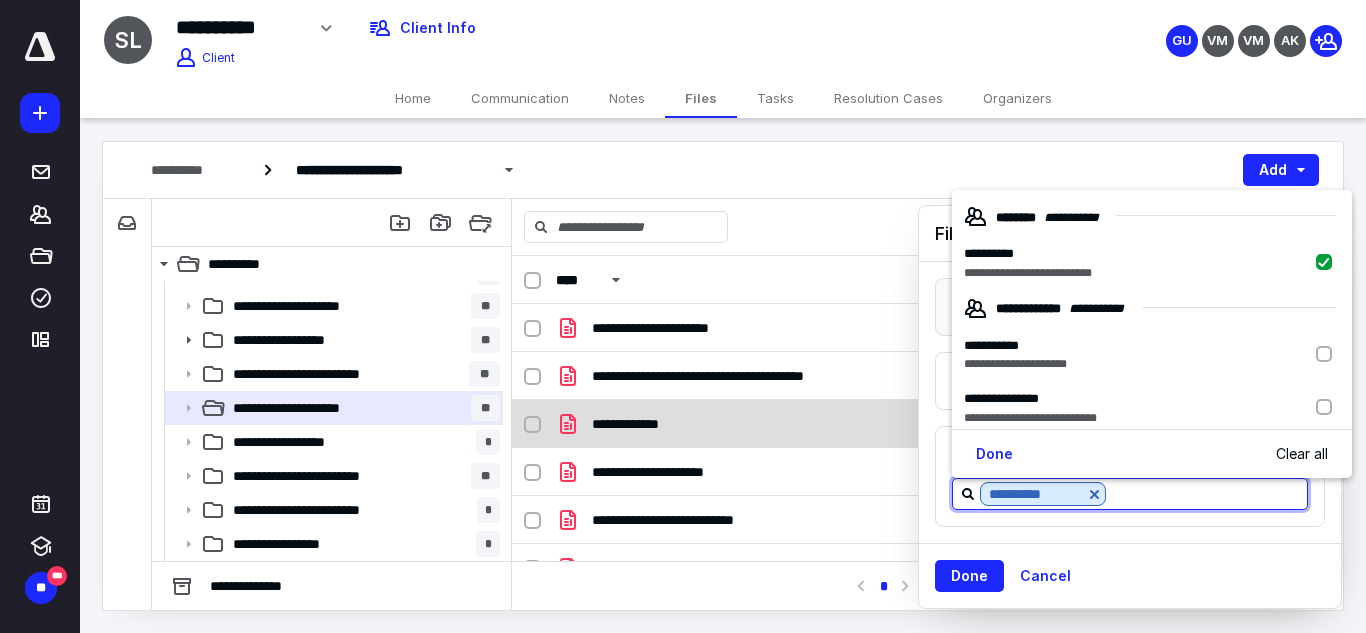 click on "**********" at bounding box center (742, 424) 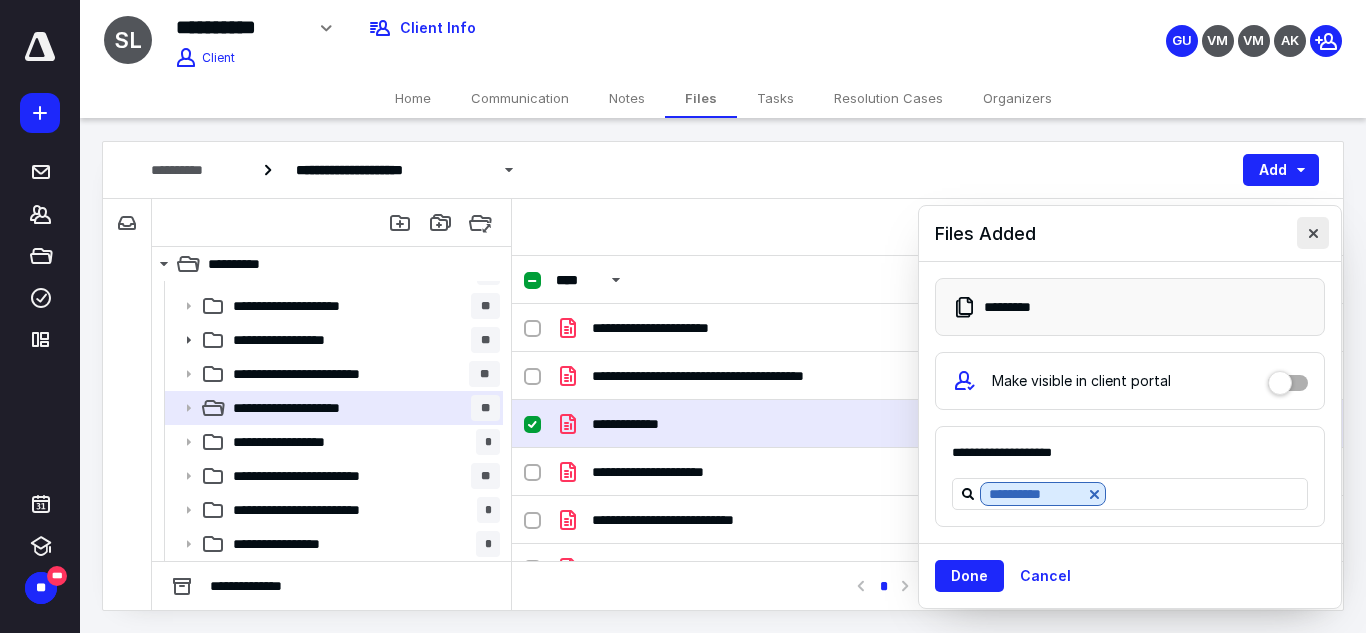click at bounding box center [1313, 233] 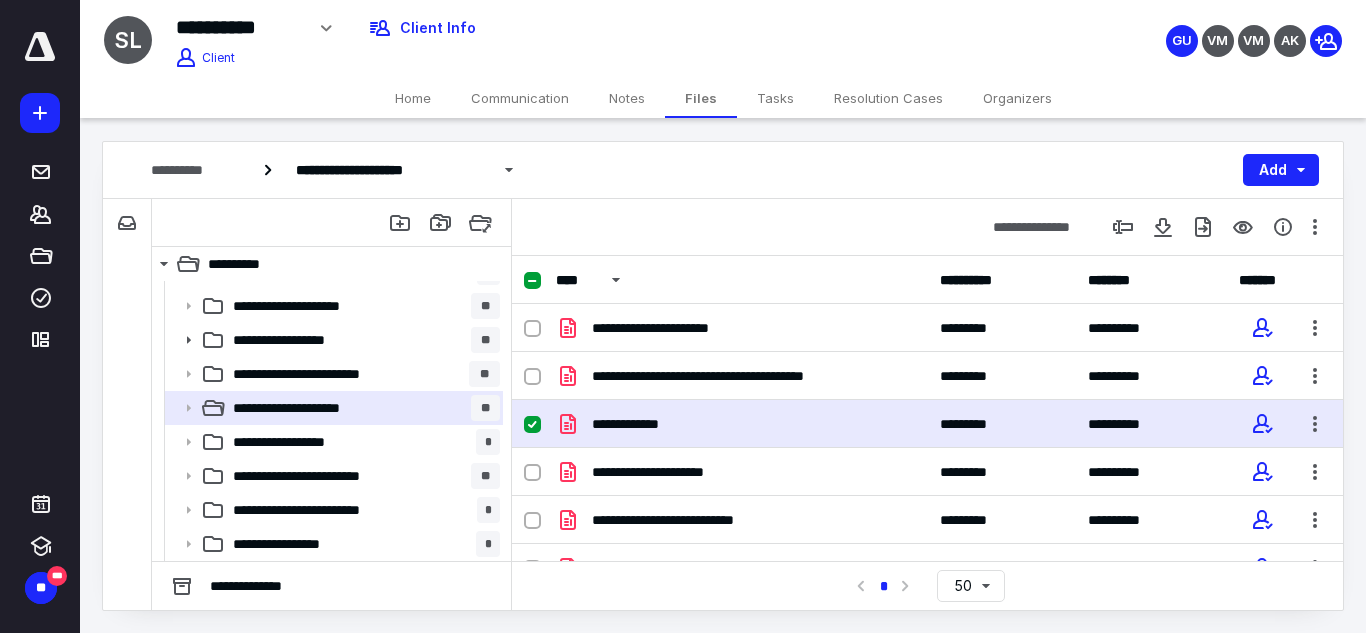 scroll, scrollTop: 119, scrollLeft: 0, axis: vertical 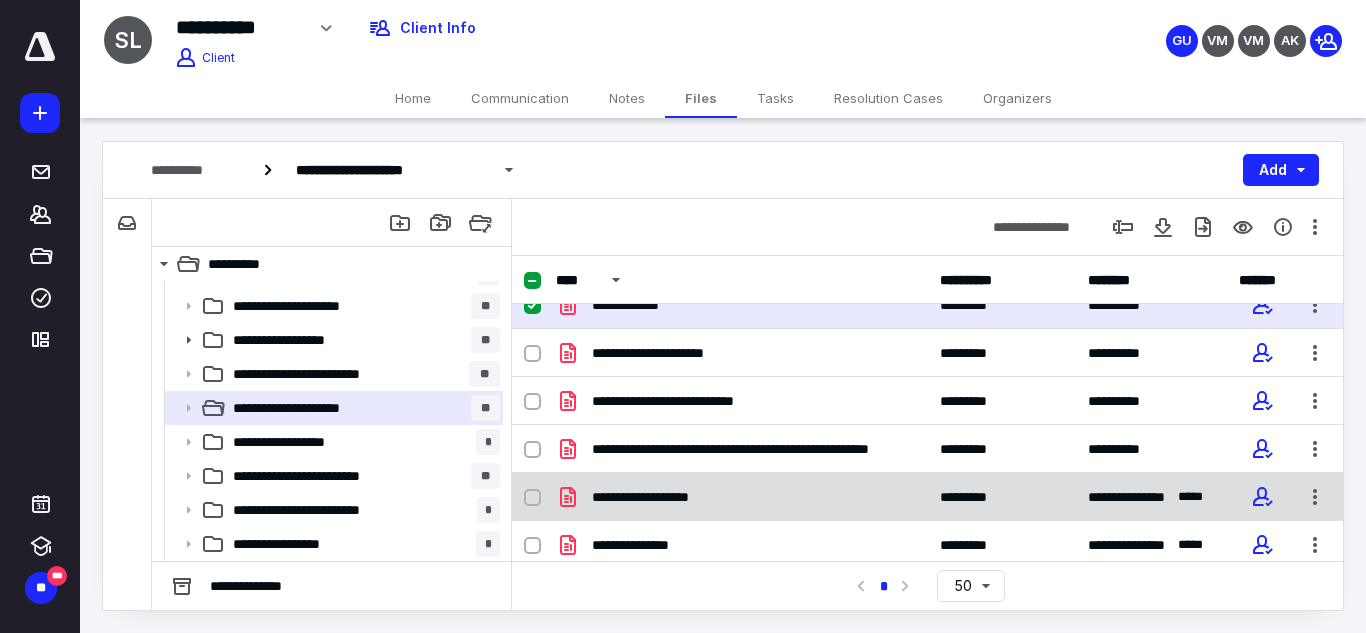 click on "**********" at bounding box center [927, 497] 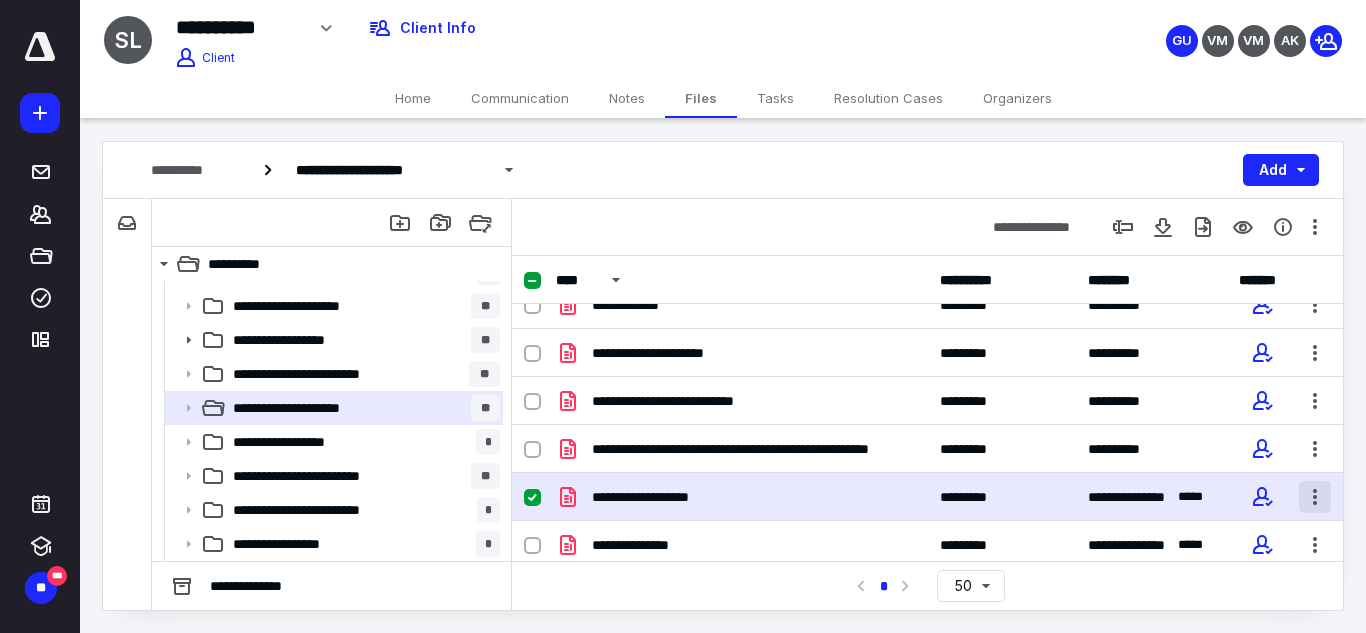 click at bounding box center (1315, 497) 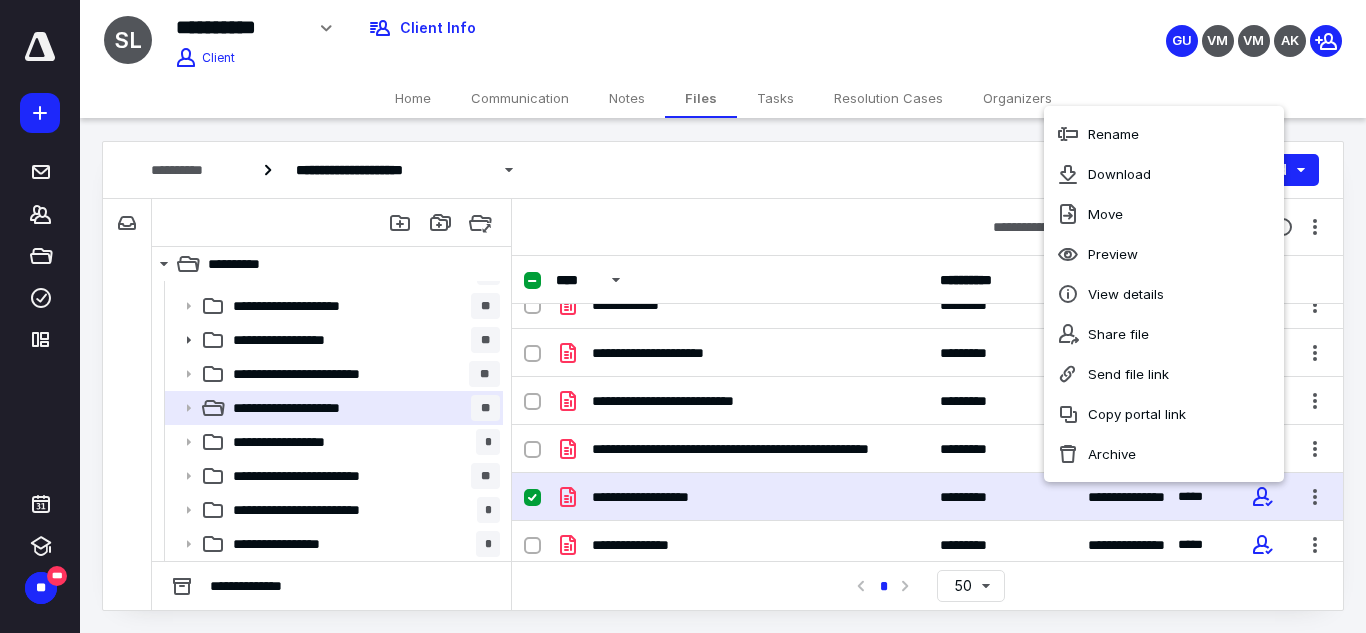 click on "**********" at bounding box center (927, 227) 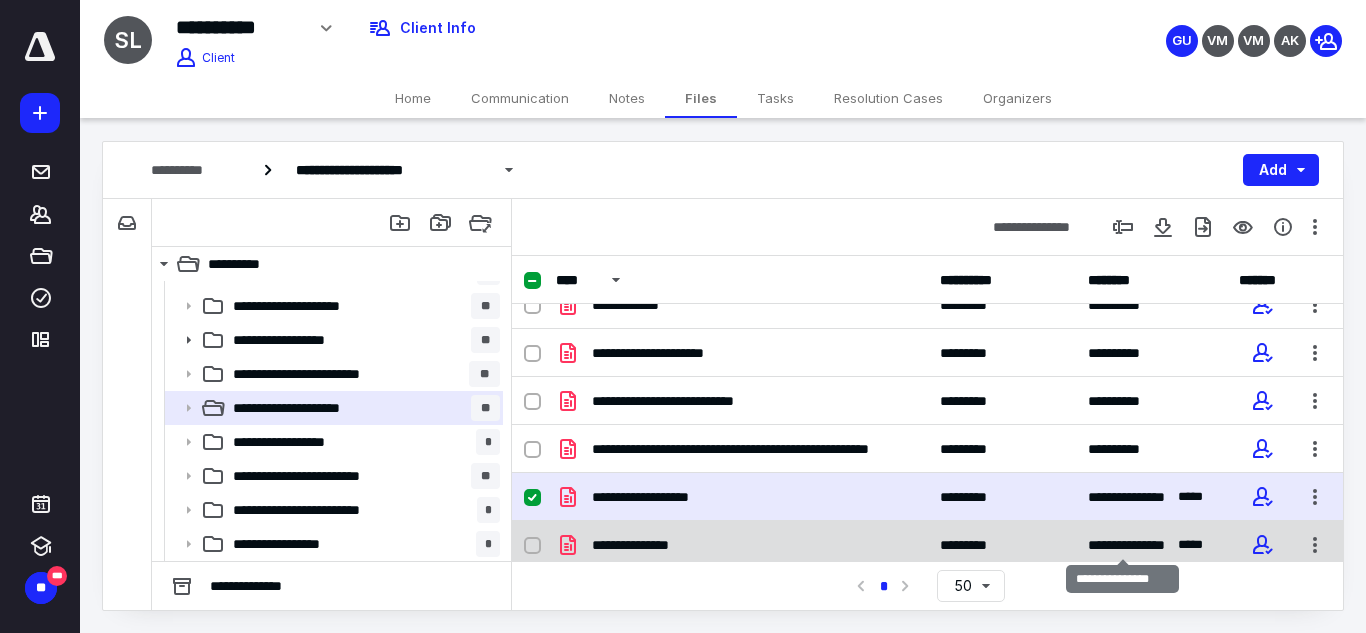 click on "**********" at bounding box center [1133, 545] 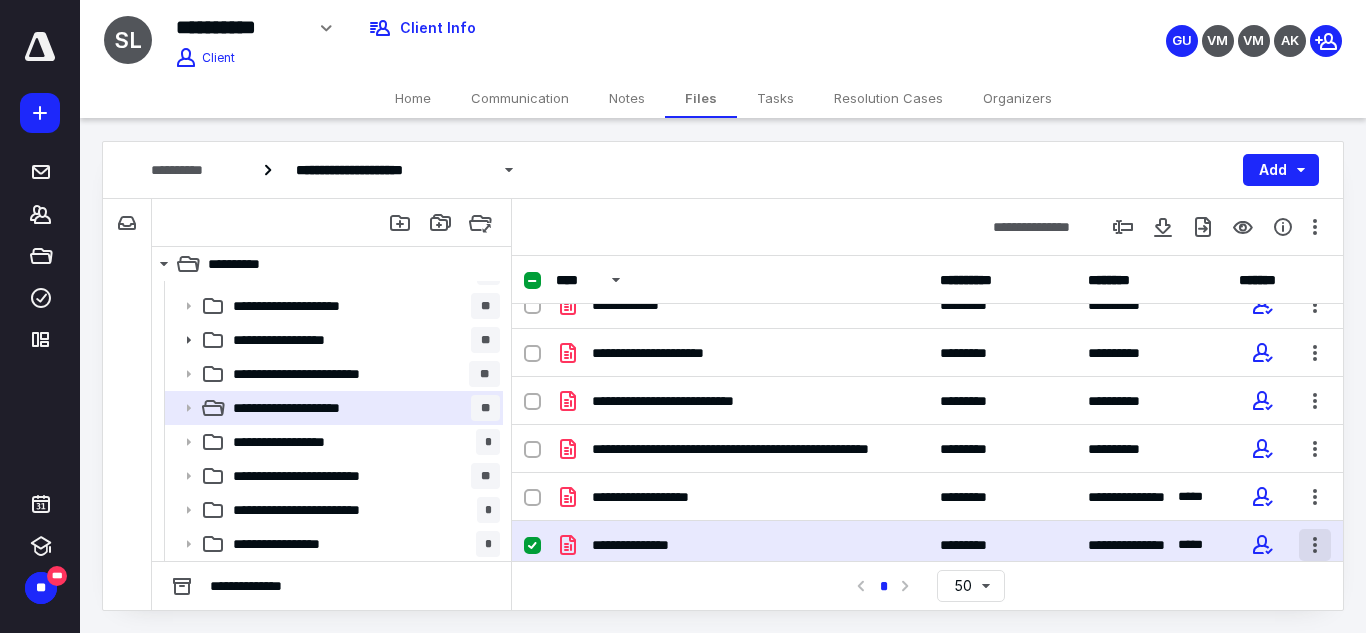 click at bounding box center [1315, 545] 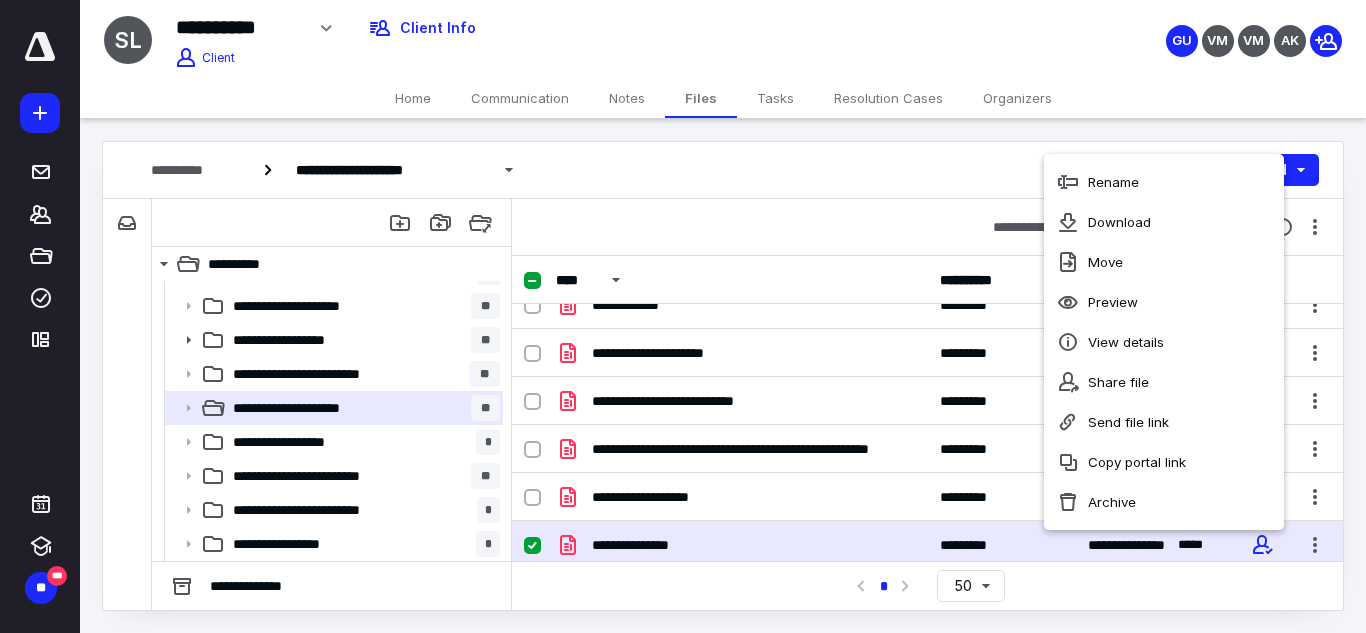 click on "**********" at bounding box center [742, 545] 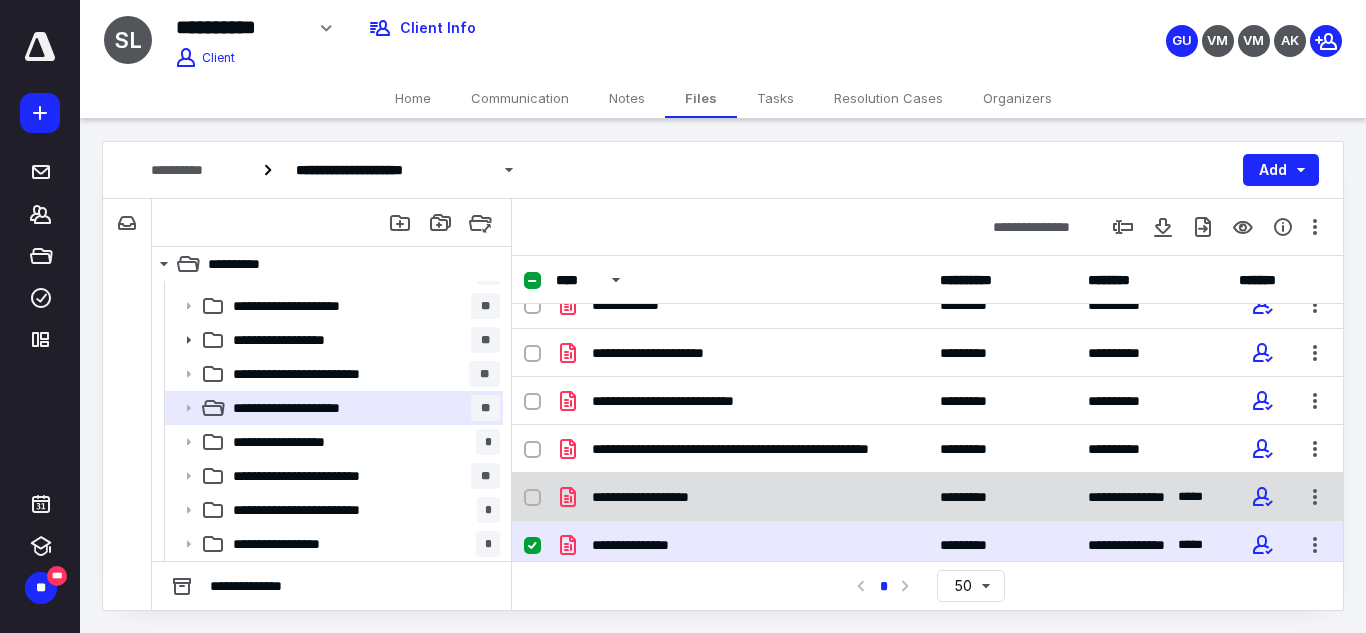 click on "**********" at bounding box center (742, 497) 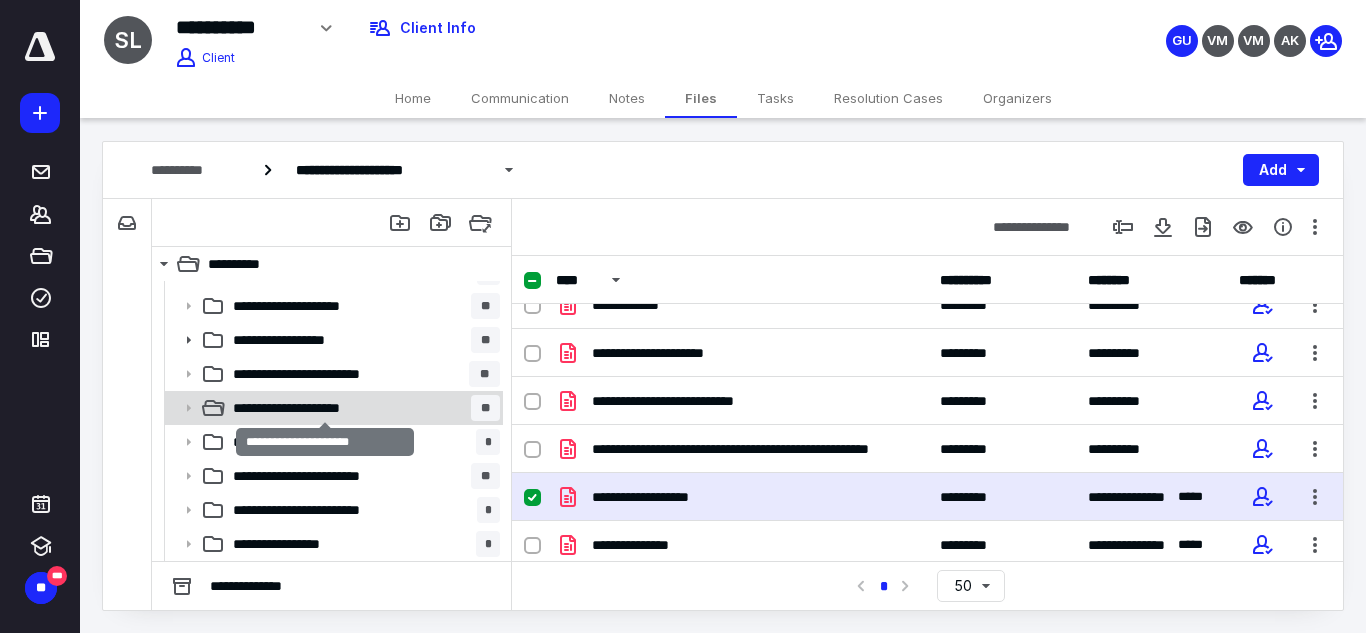 click on "**********" at bounding box center (325, 408) 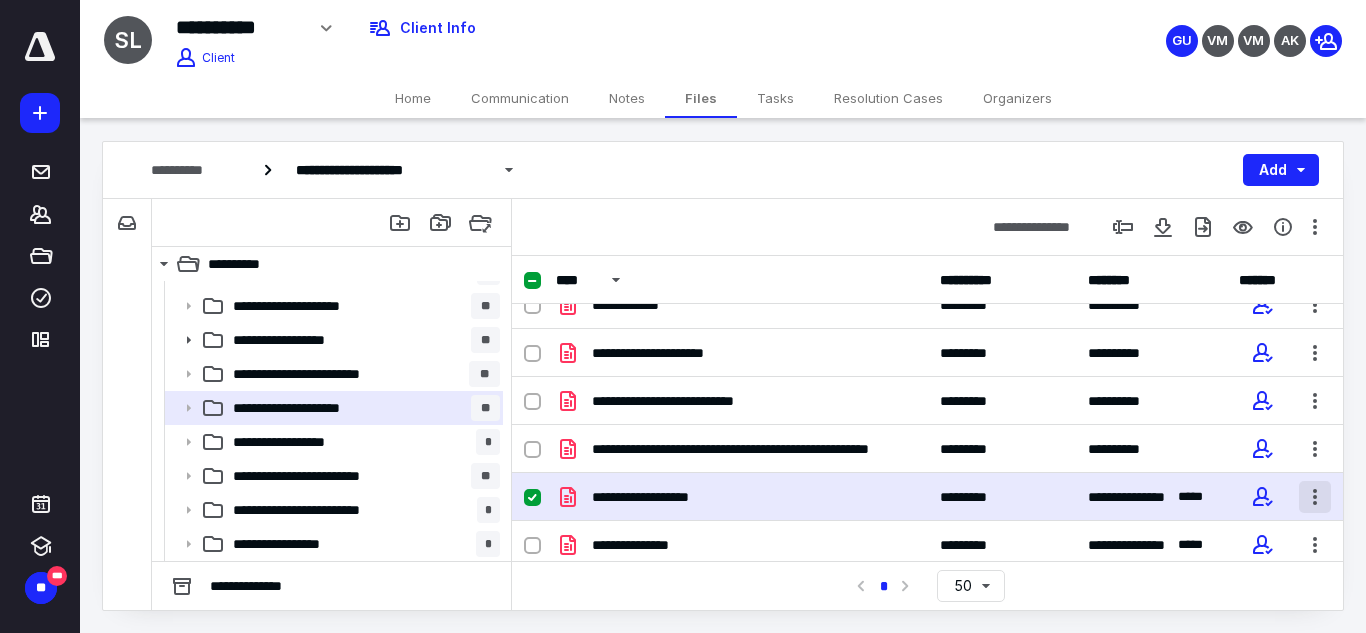click at bounding box center (1315, 497) 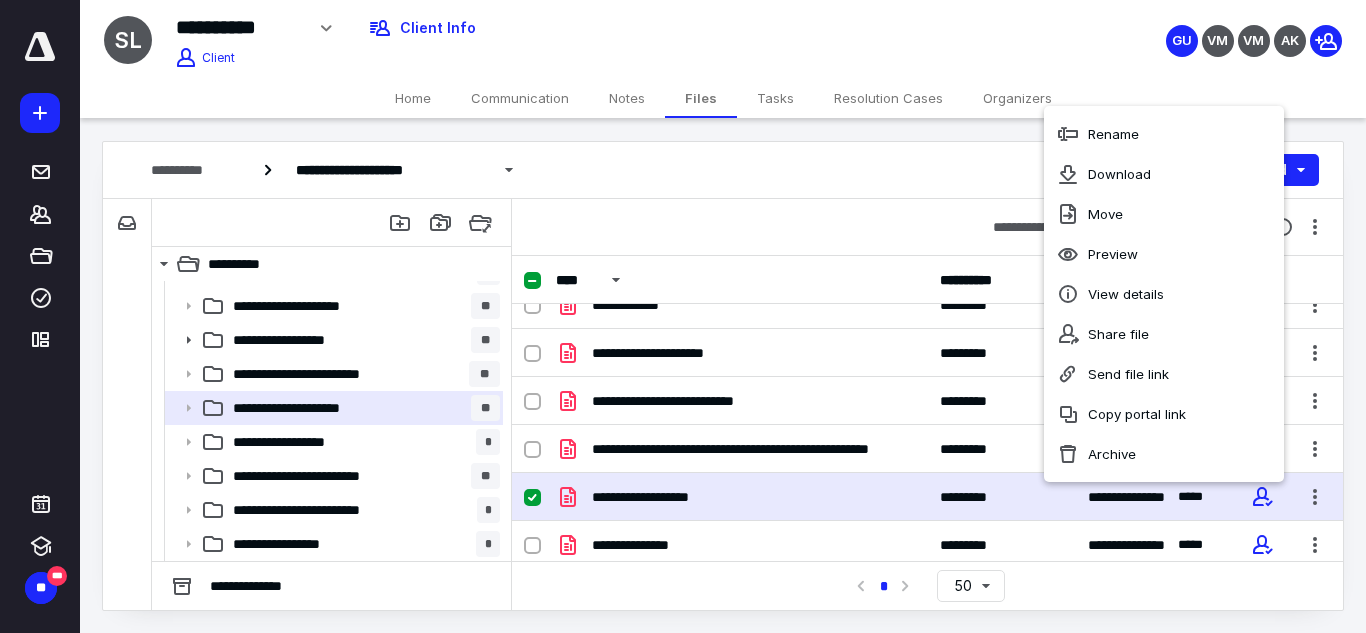click on "**********" at bounding box center [927, 585] 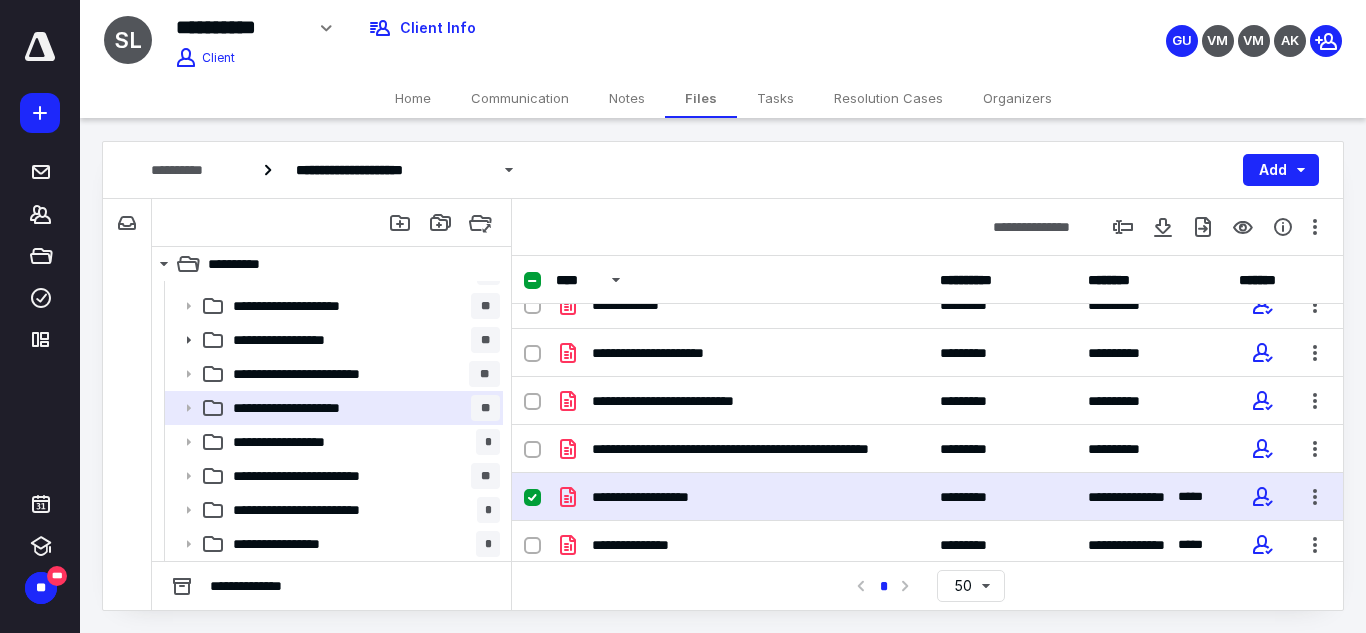 click 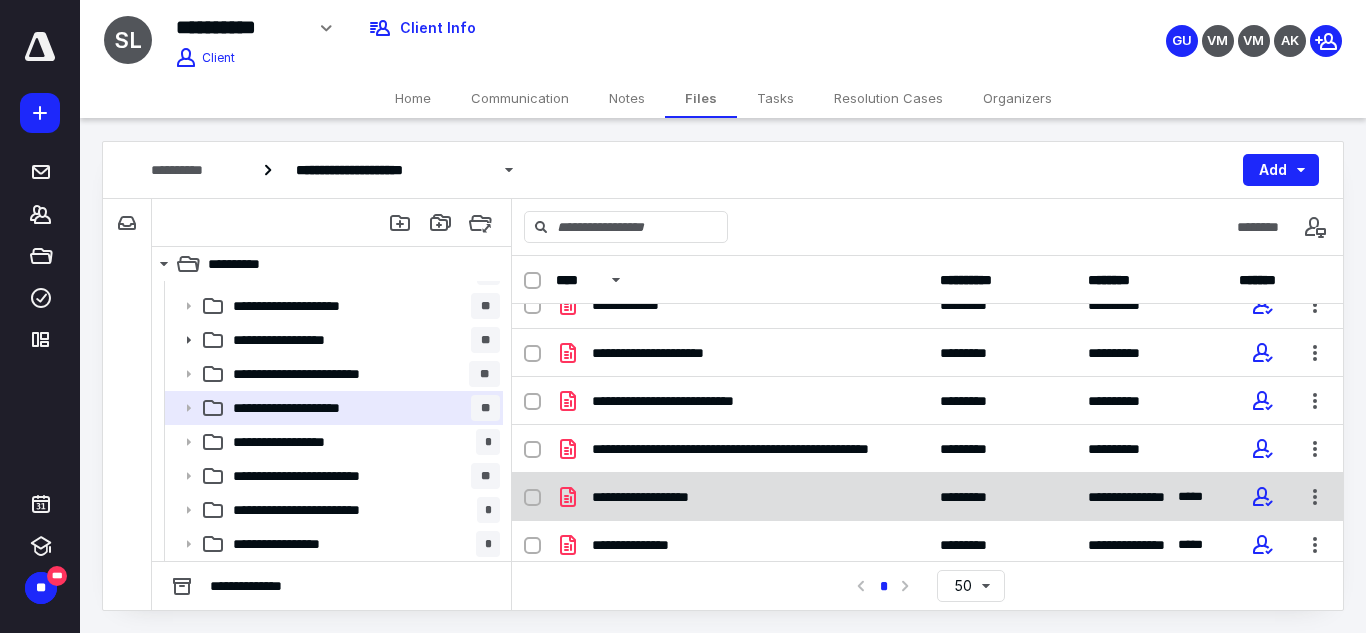 click on "*********" at bounding box center (973, 497) 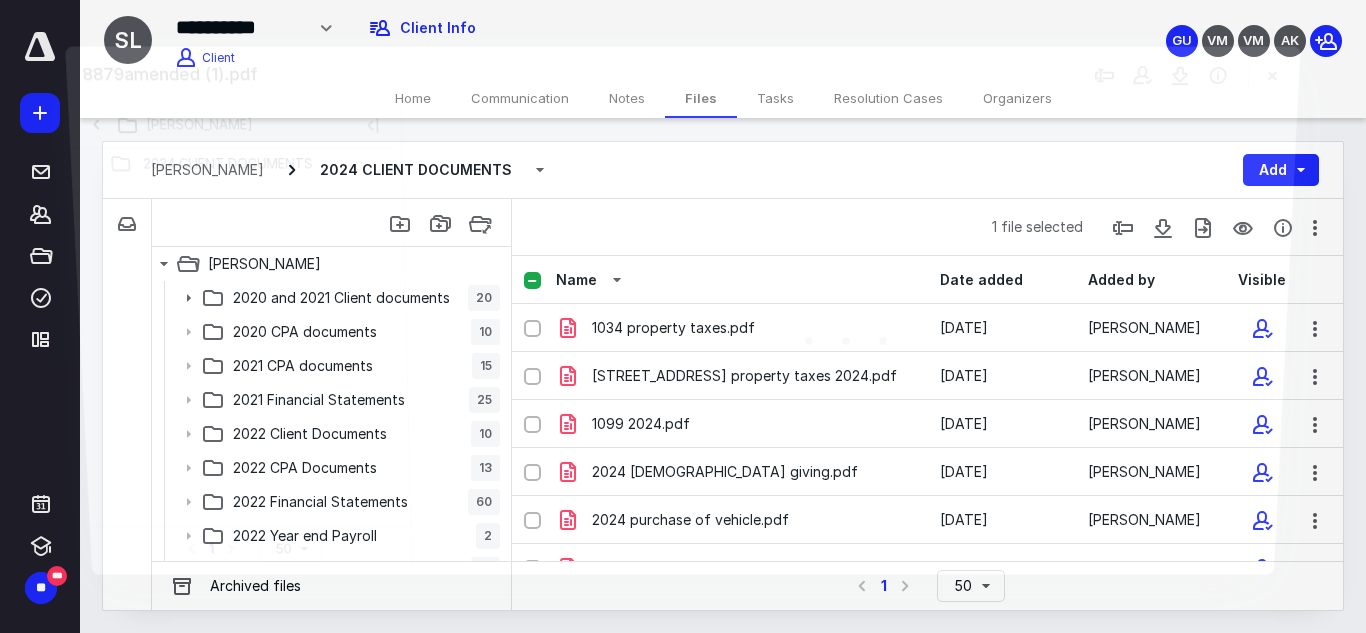 scroll, scrollTop: 264, scrollLeft: 0, axis: vertical 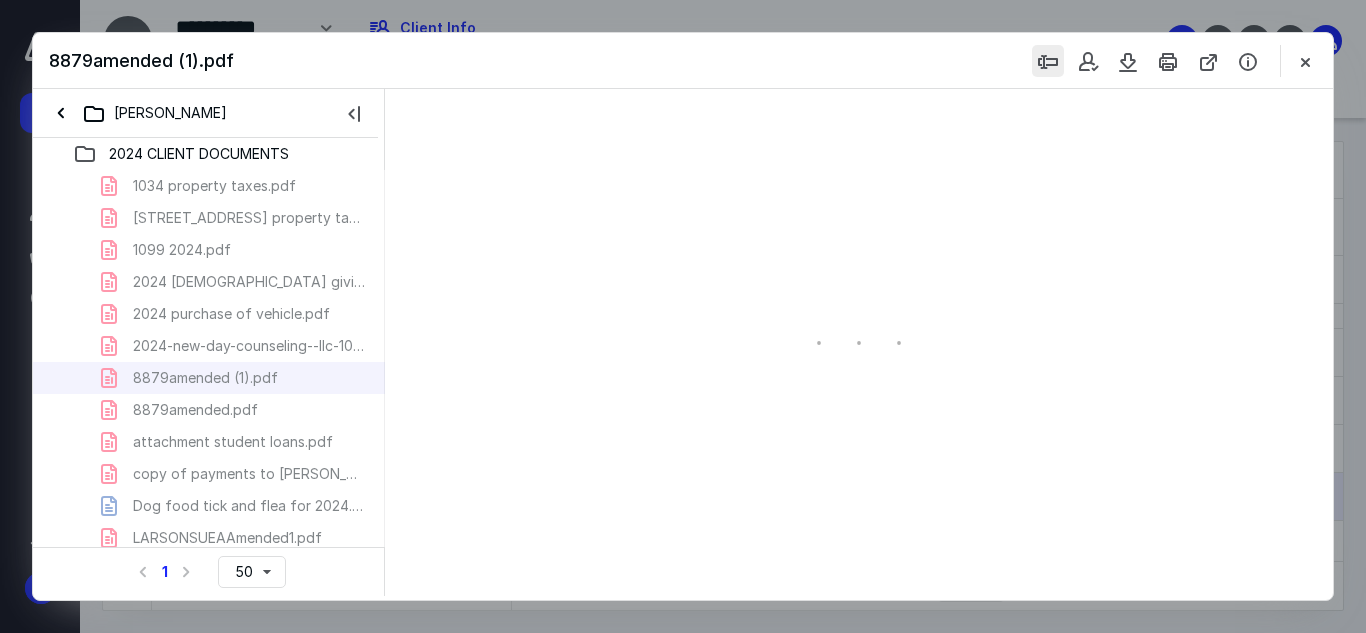 click at bounding box center [1048, 61] 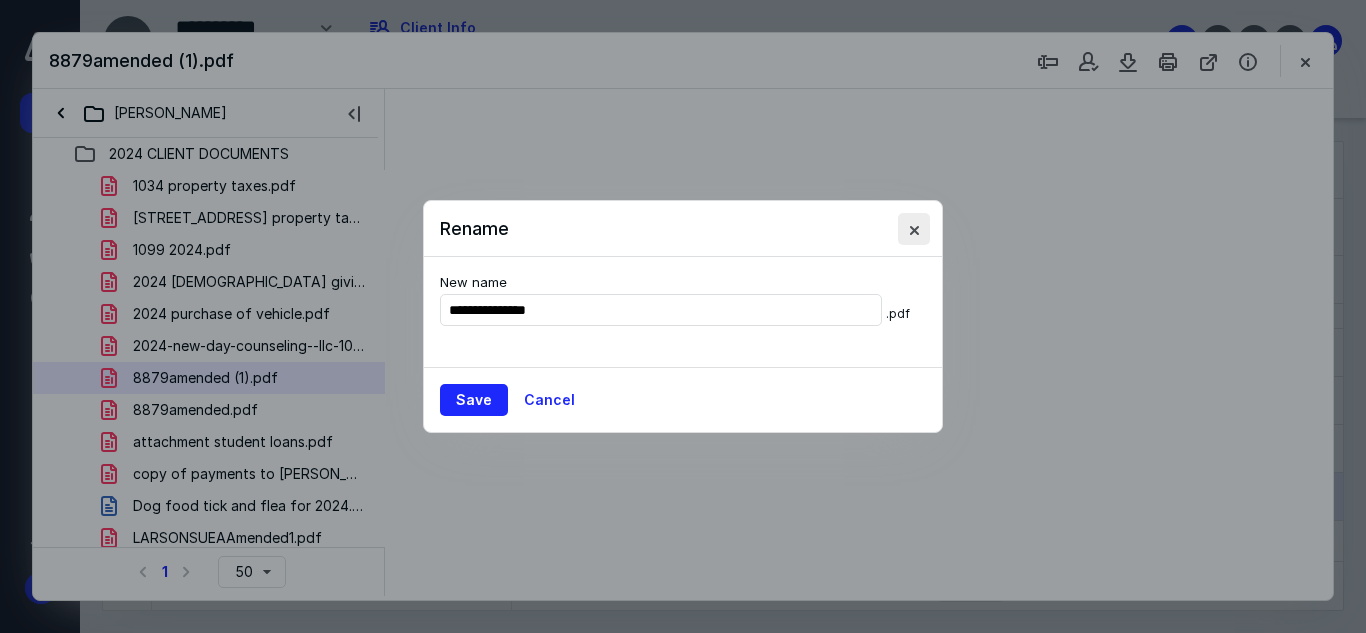 type on "152" 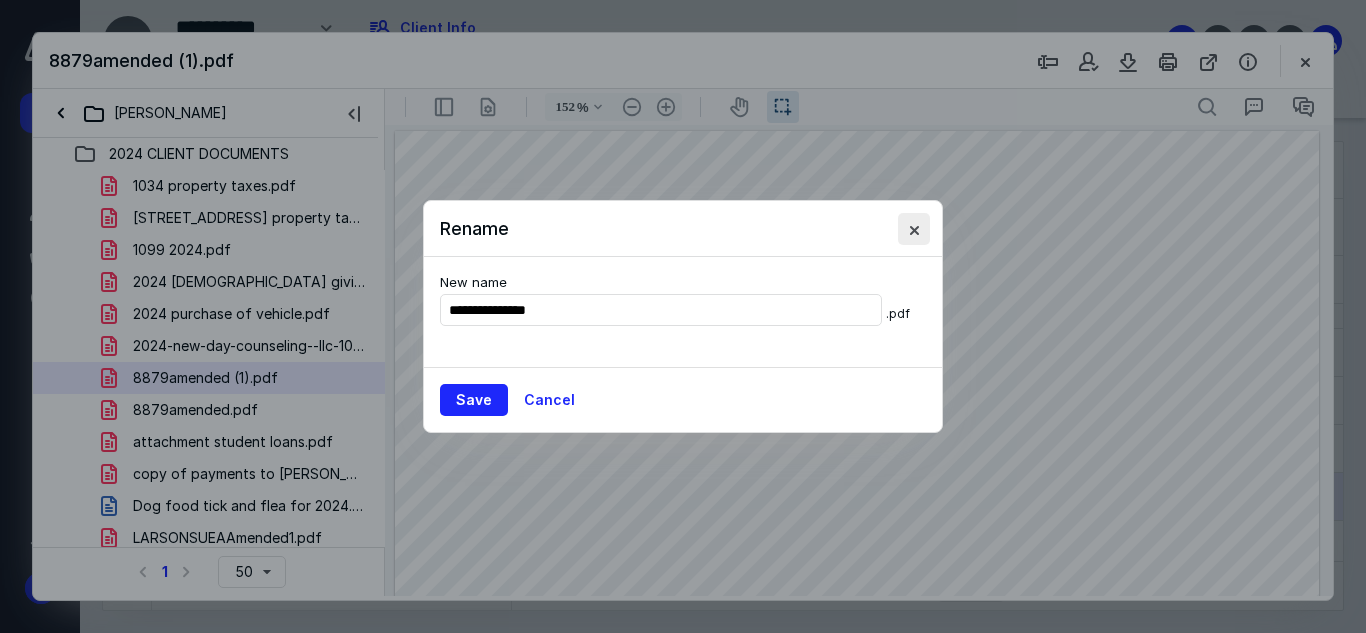 click at bounding box center [914, 229] 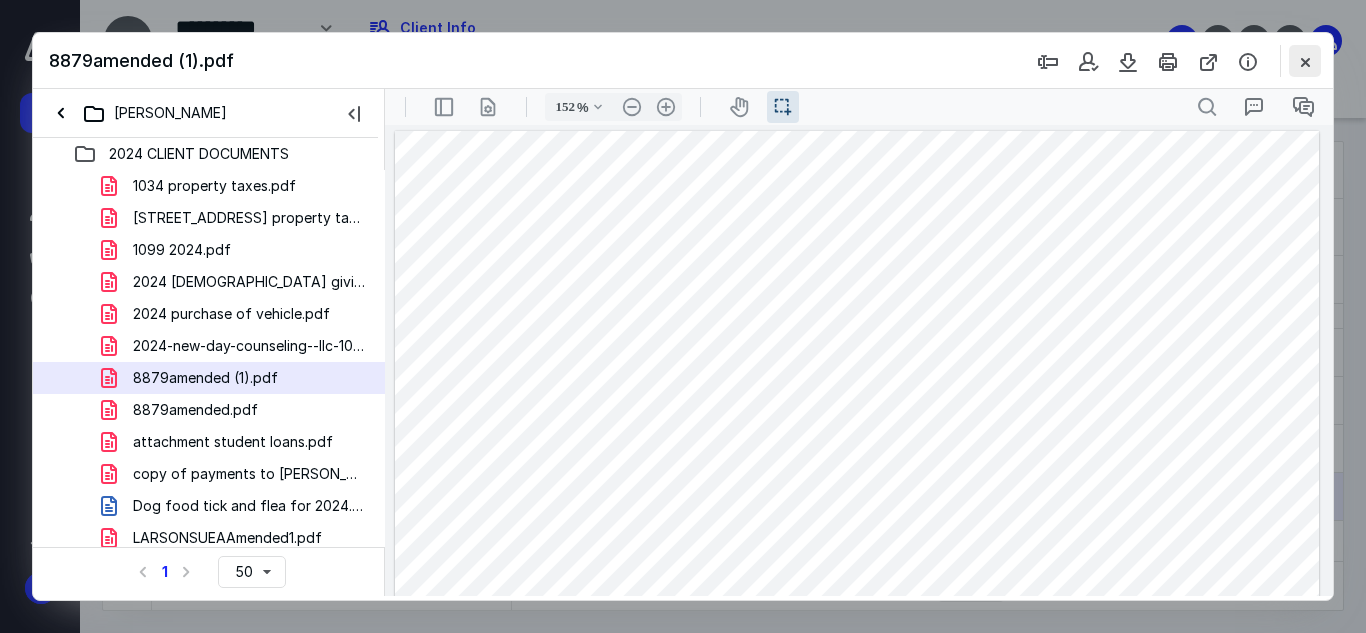 click at bounding box center [1305, 61] 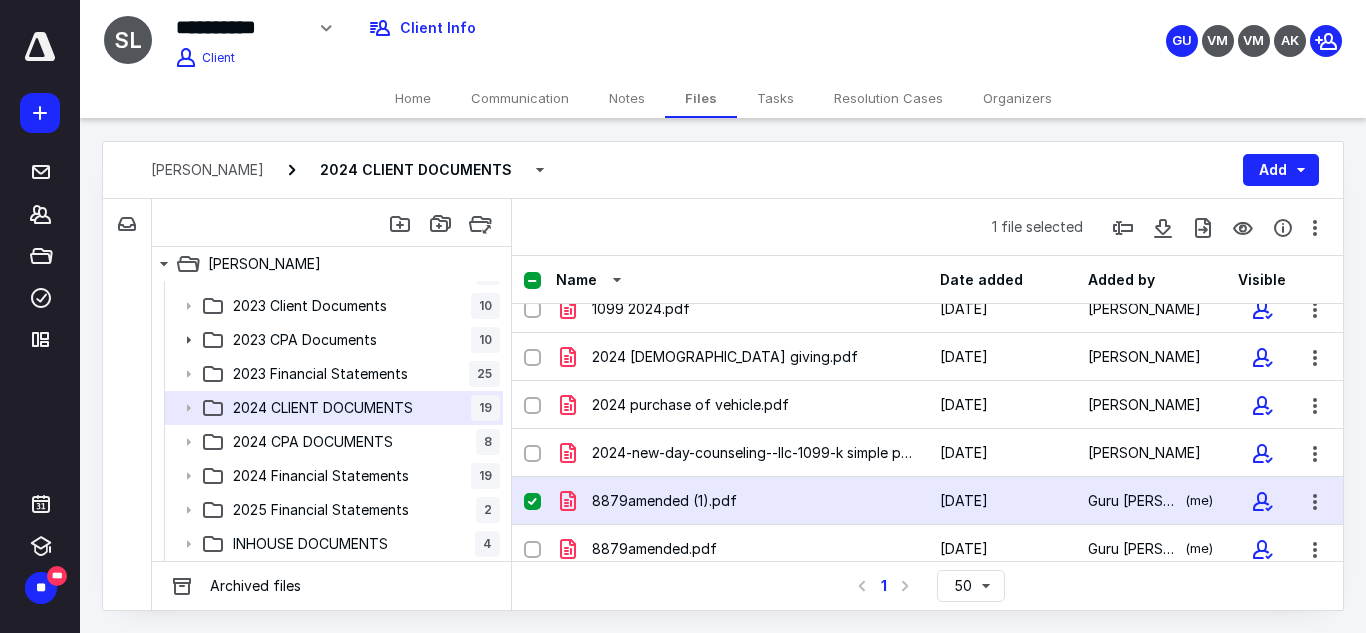 scroll, scrollTop: 111, scrollLeft: 0, axis: vertical 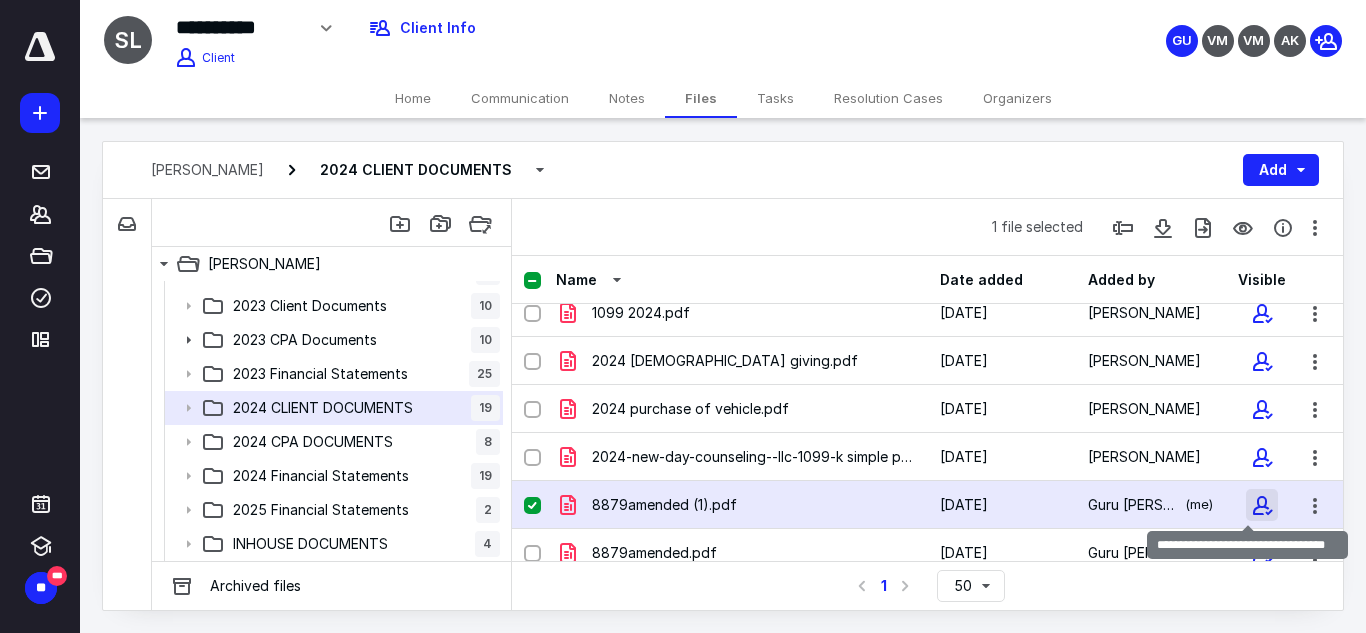 click at bounding box center [1262, 505] 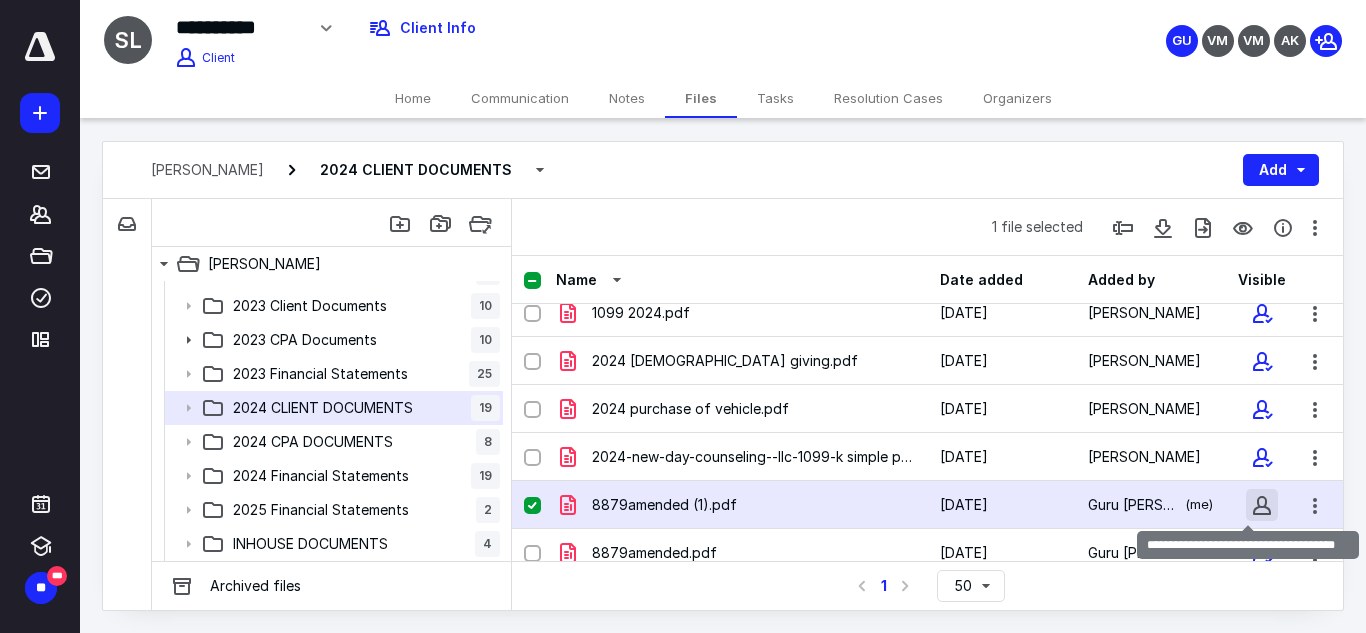 click at bounding box center [1262, 505] 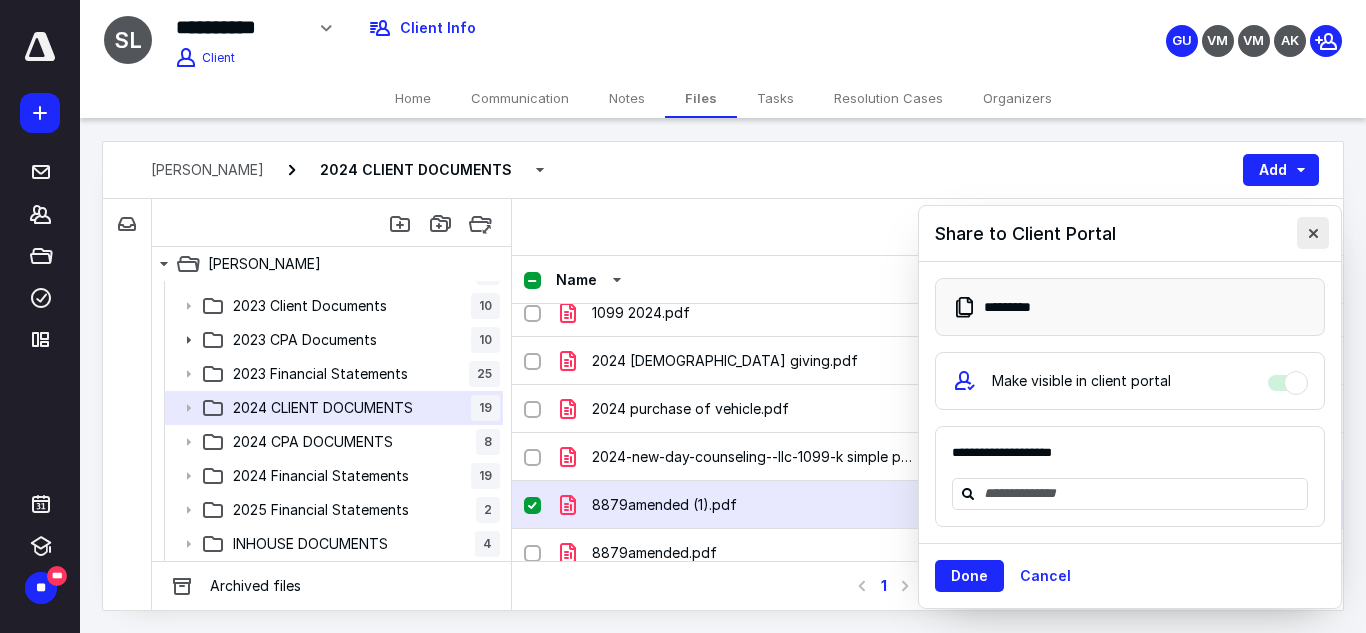 click at bounding box center (1313, 233) 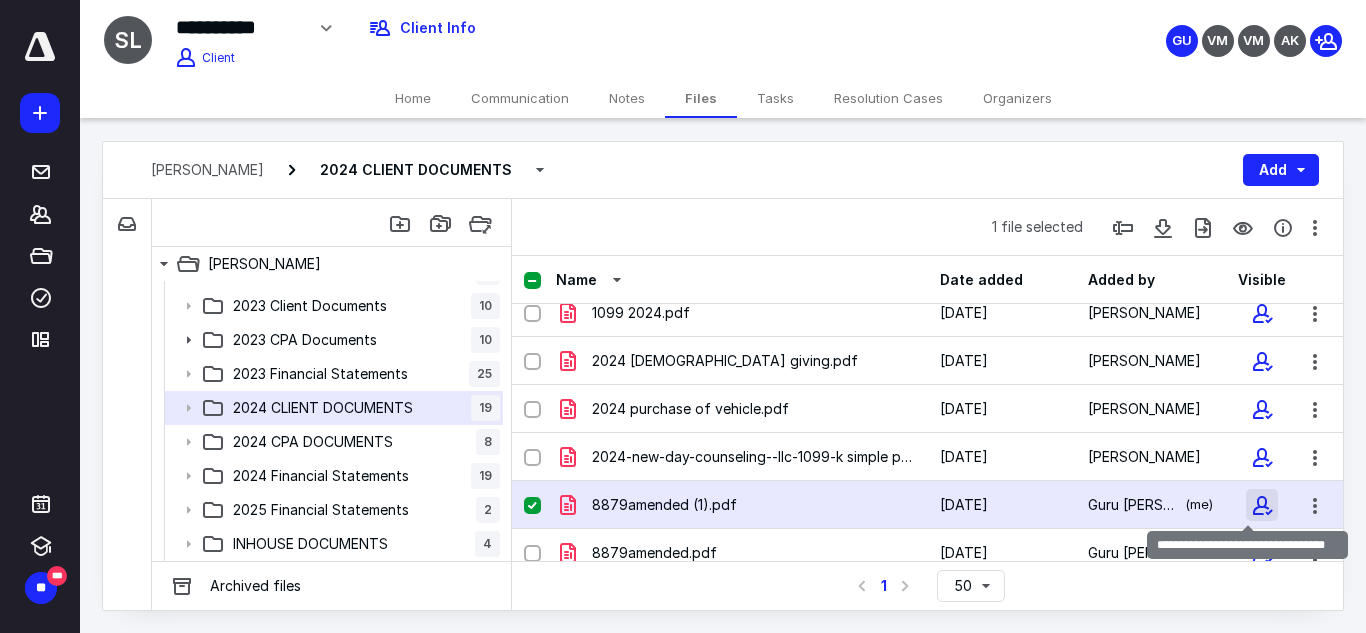 click at bounding box center [1262, 505] 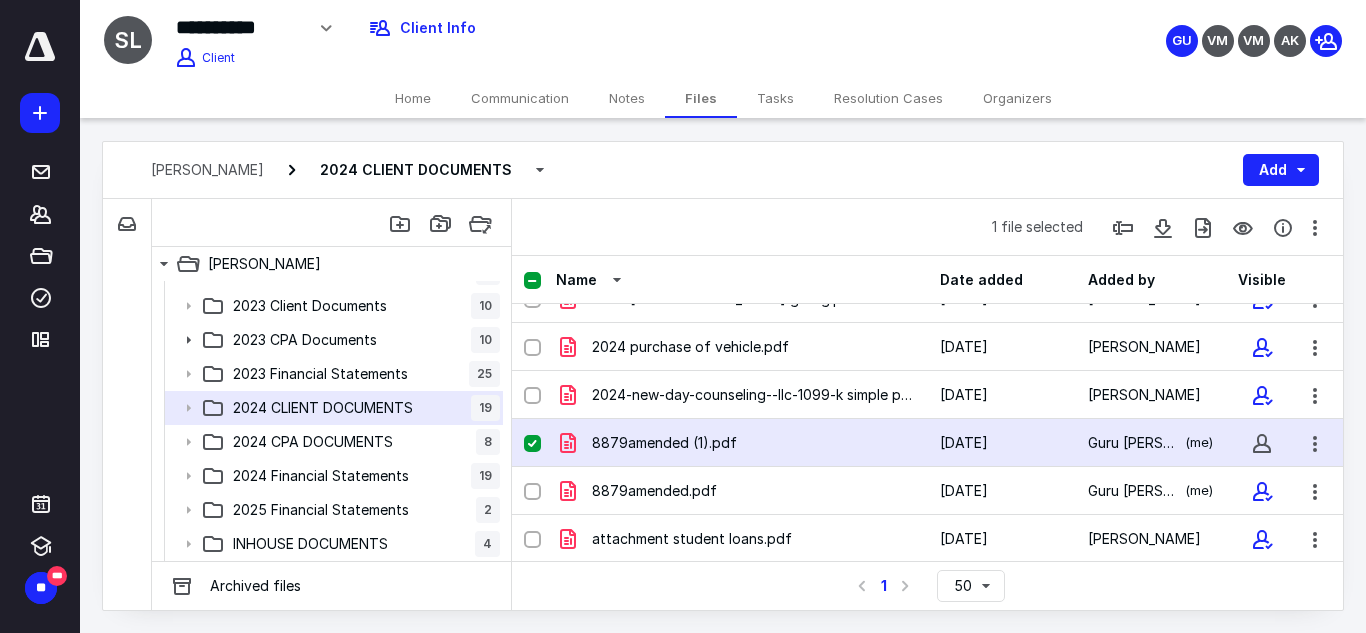 scroll, scrollTop: 189, scrollLeft: 0, axis: vertical 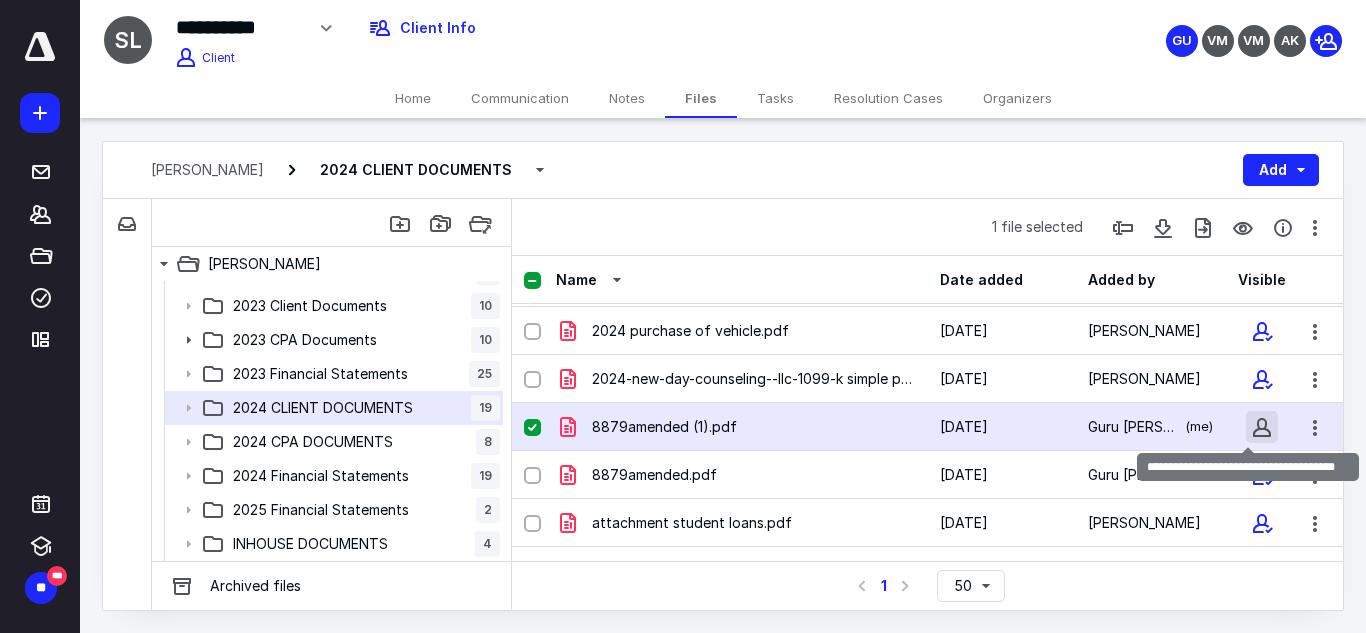 click at bounding box center [1262, 427] 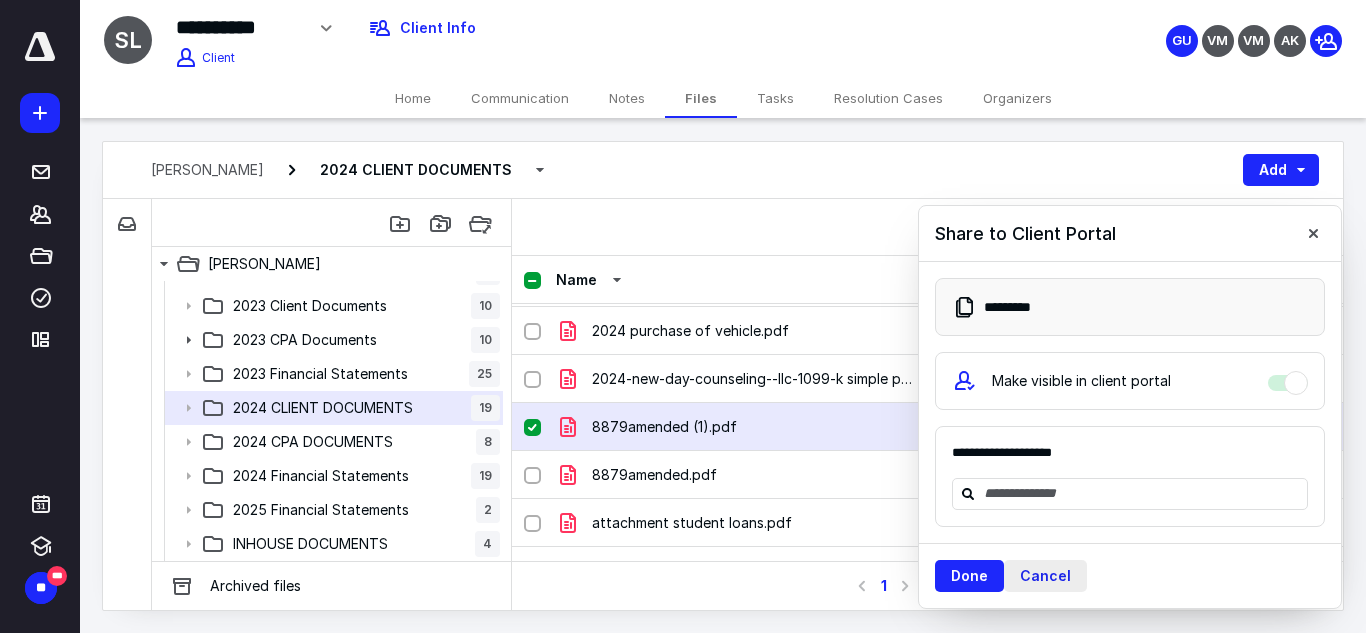 click on "Cancel" at bounding box center (1045, 576) 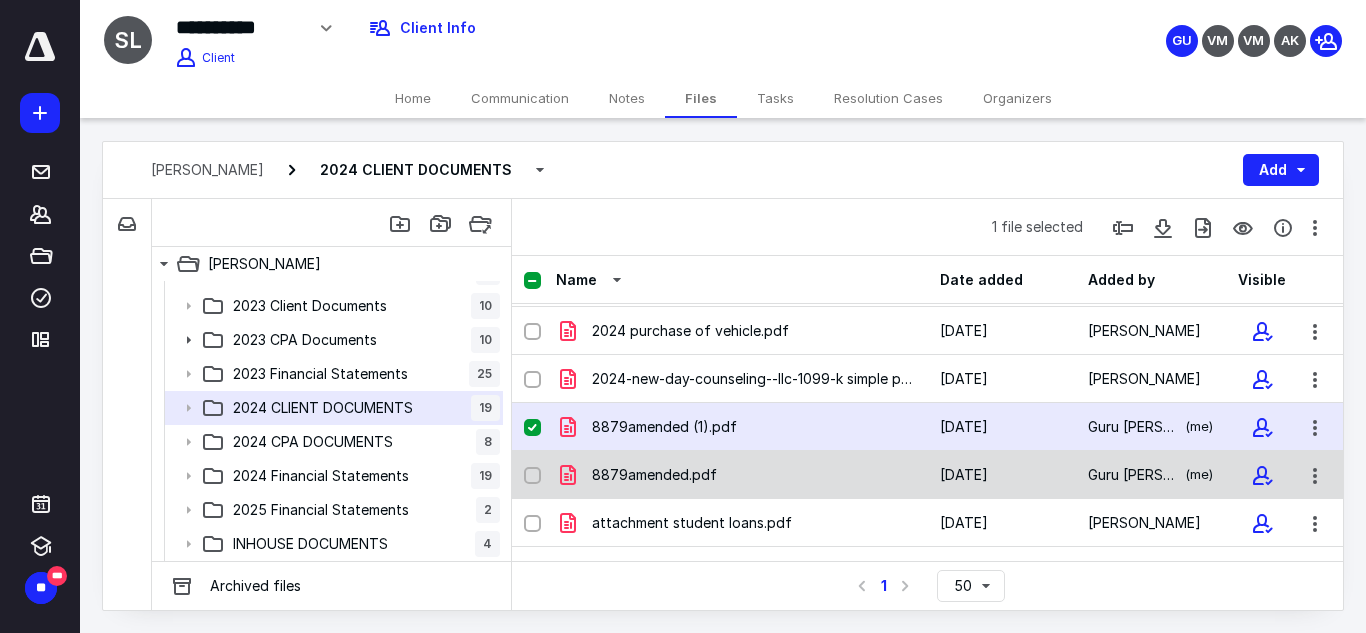click at bounding box center (532, 476) 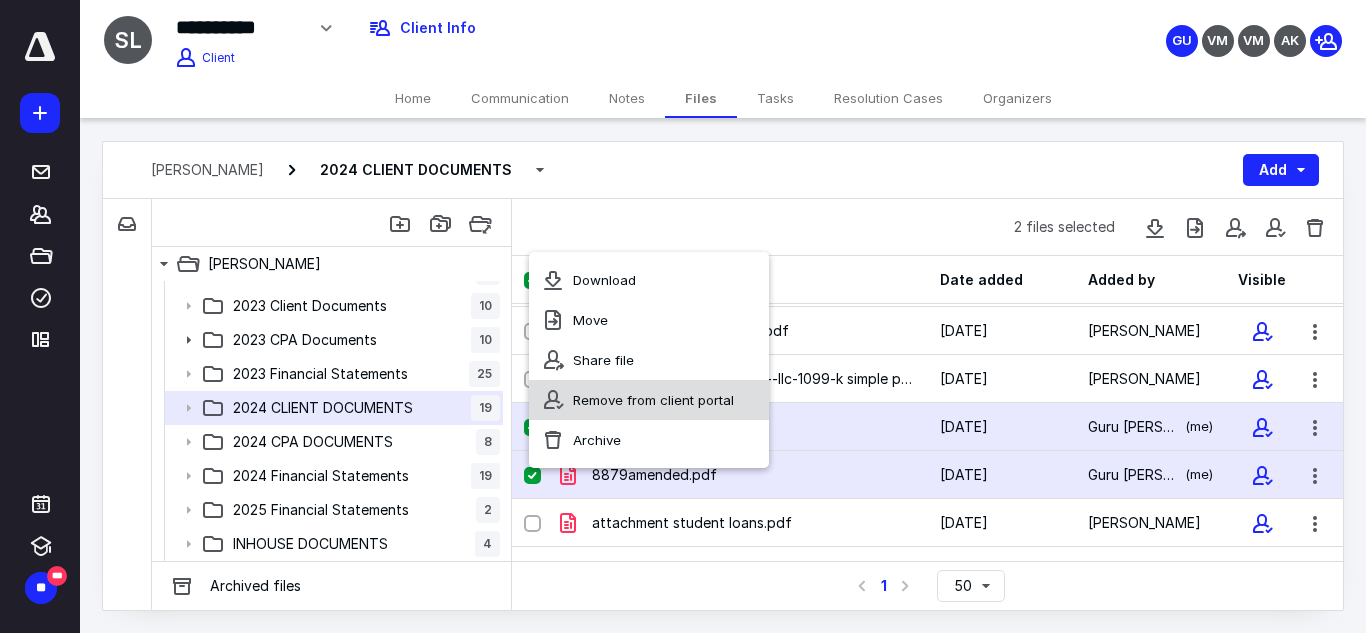 click on "Remove from client portal" at bounding box center [653, 400] 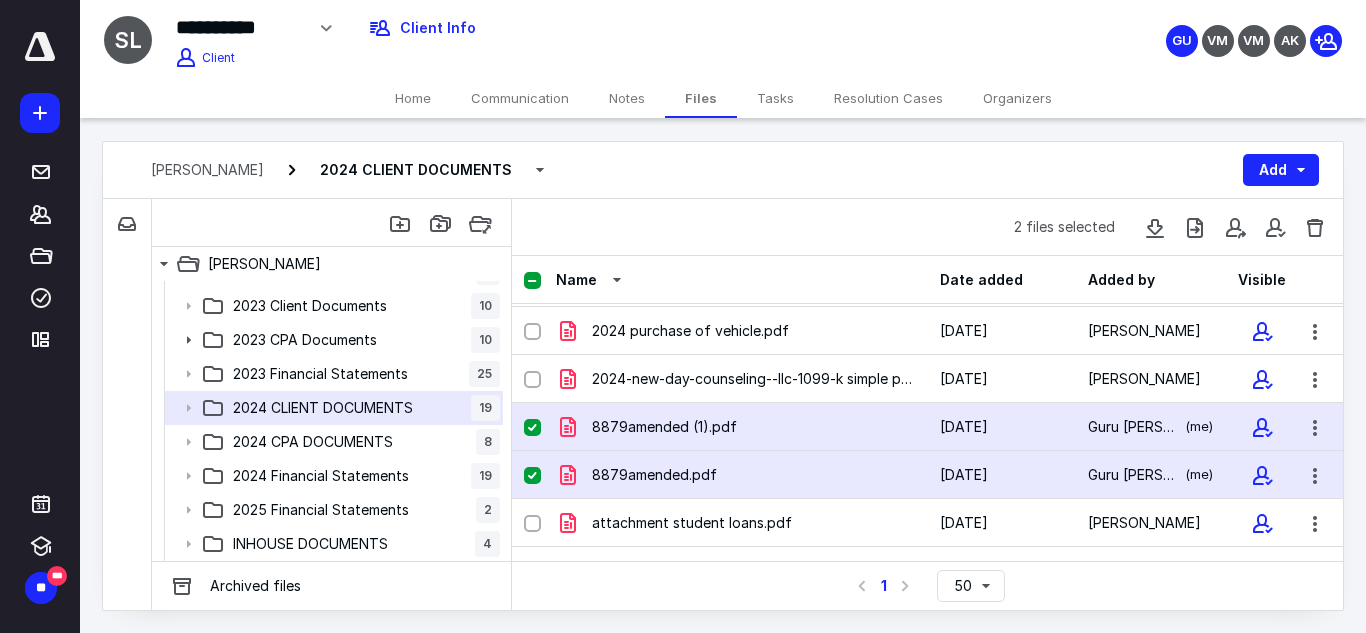 checkbox on "true" 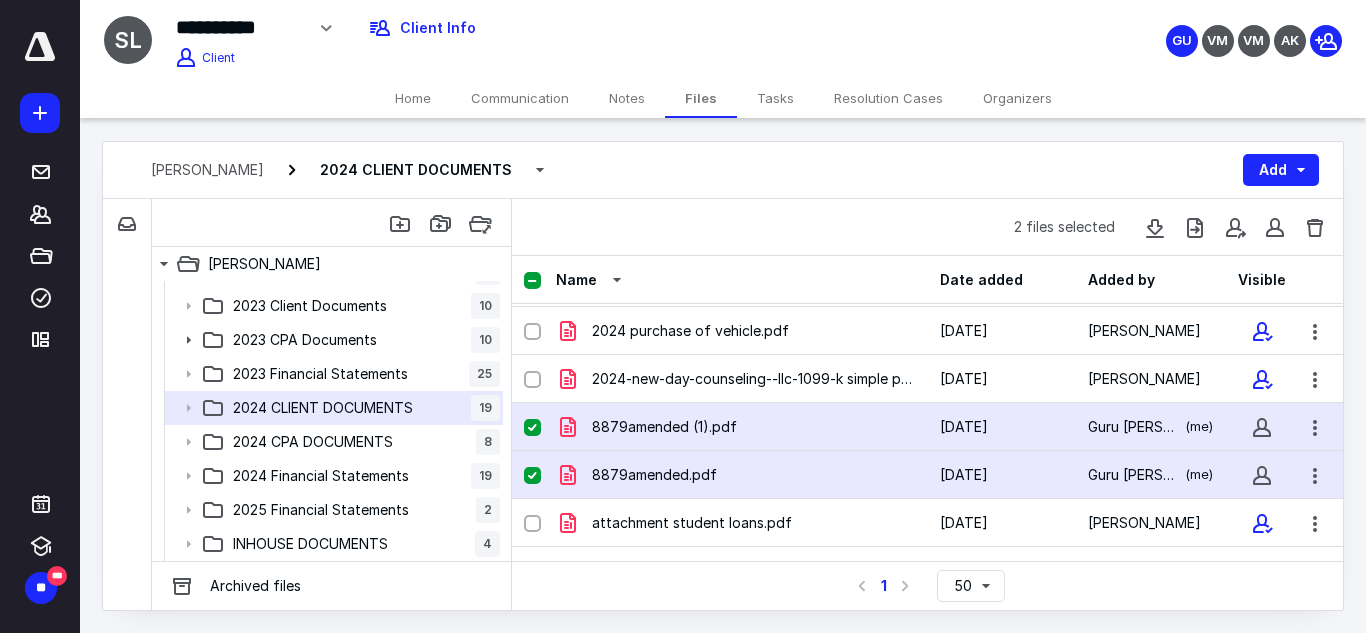 click at bounding box center (532, 428) 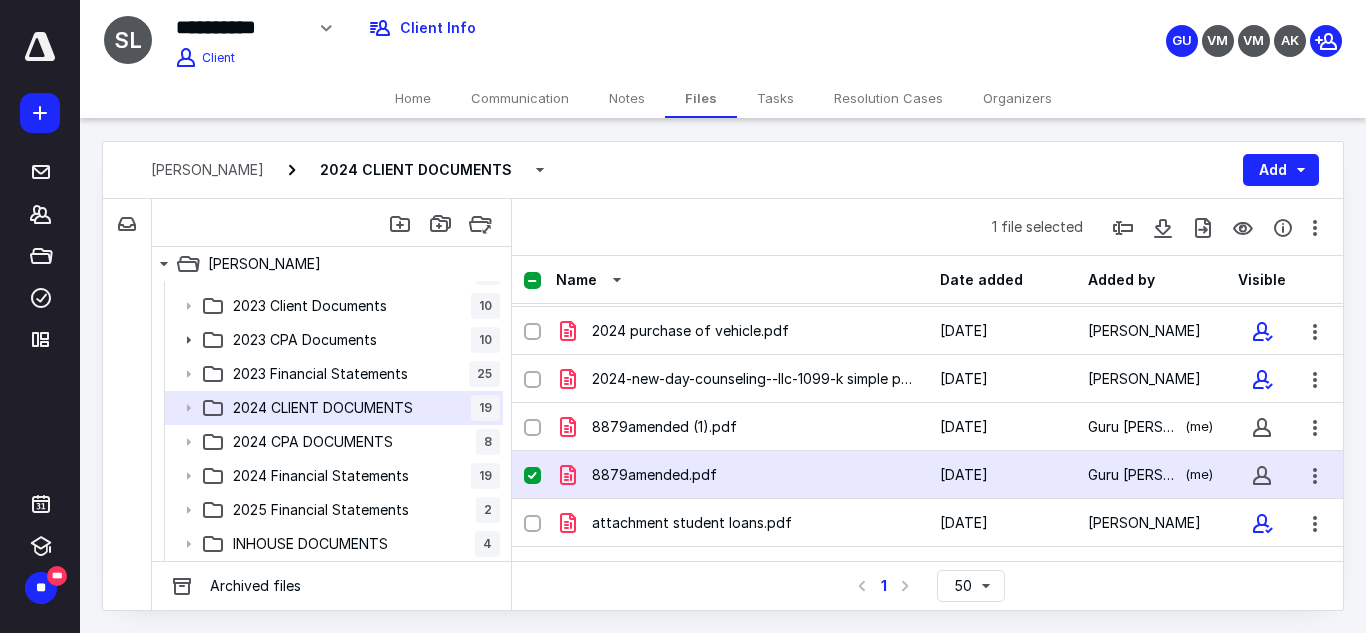 click 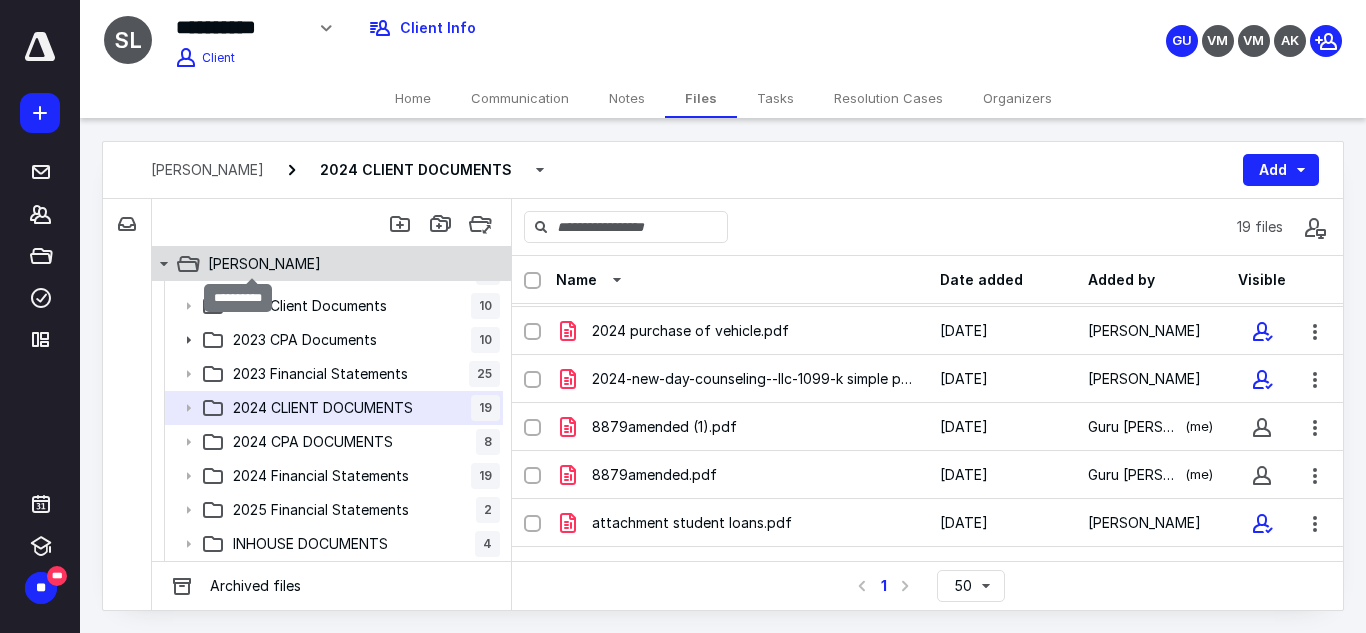 click on "[PERSON_NAME]" at bounding box center (264, 264) 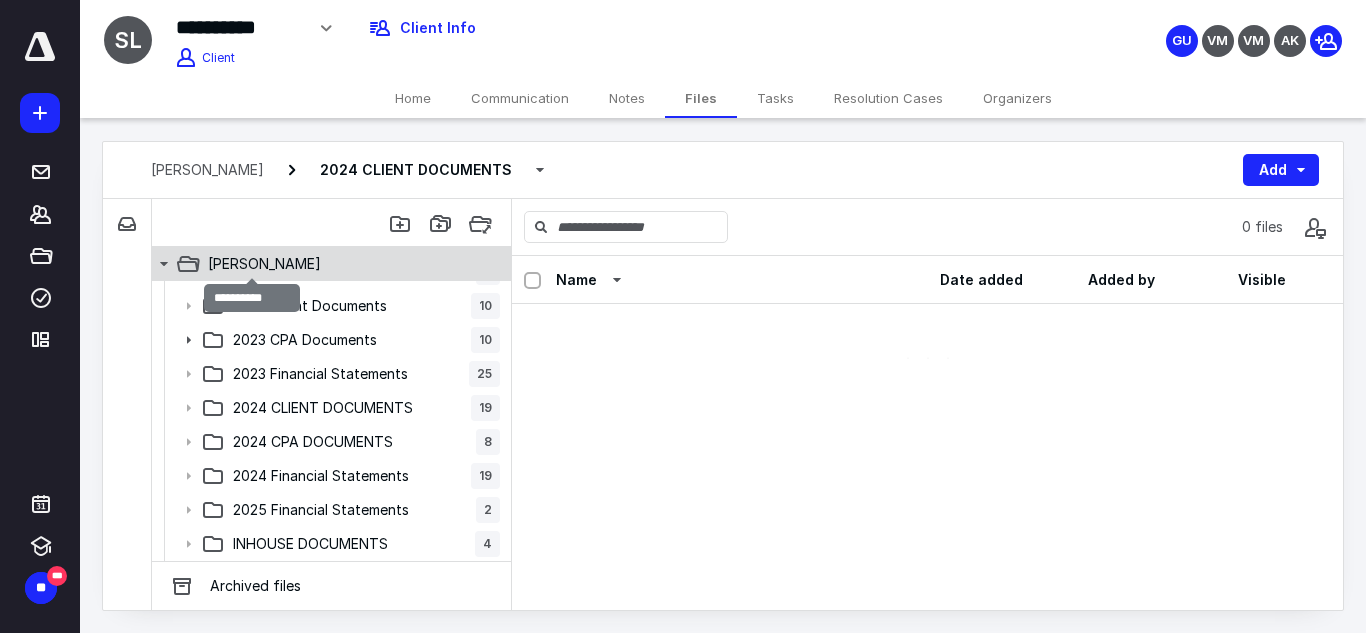 scroll, scrollTop: 0, scrollLeft: 0, axis: both 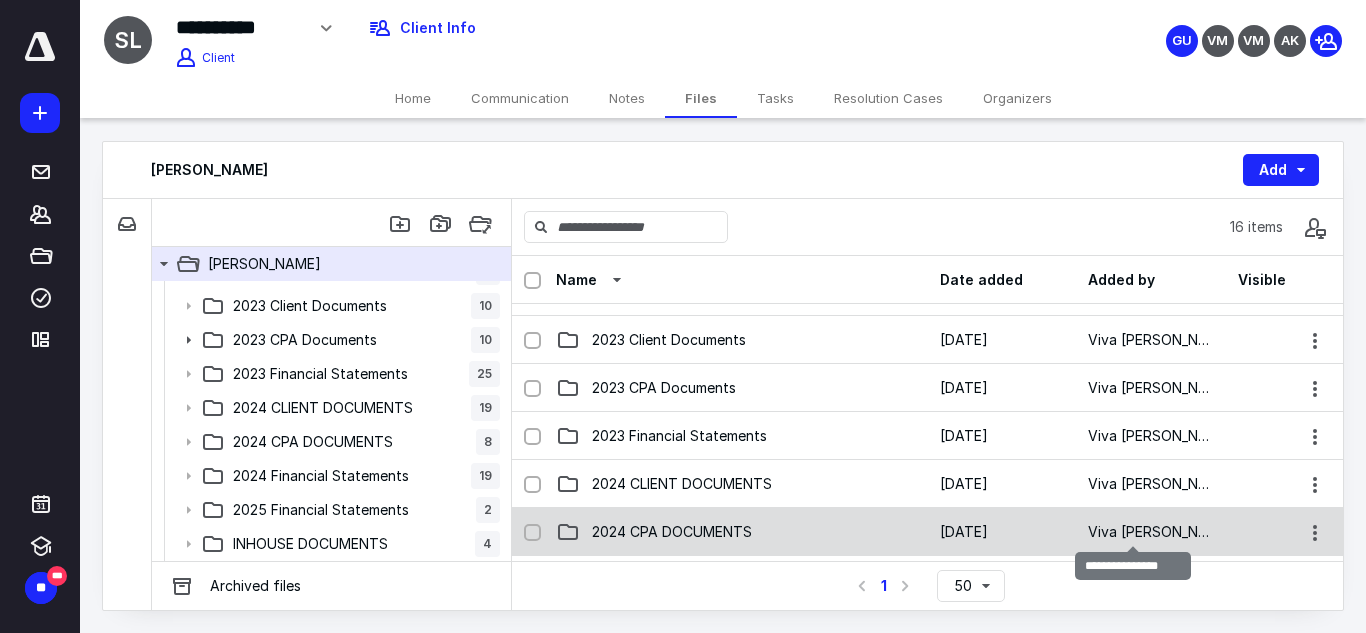 click on "Viva [PERSON_NAME]" at bounding box center [1150, 532] 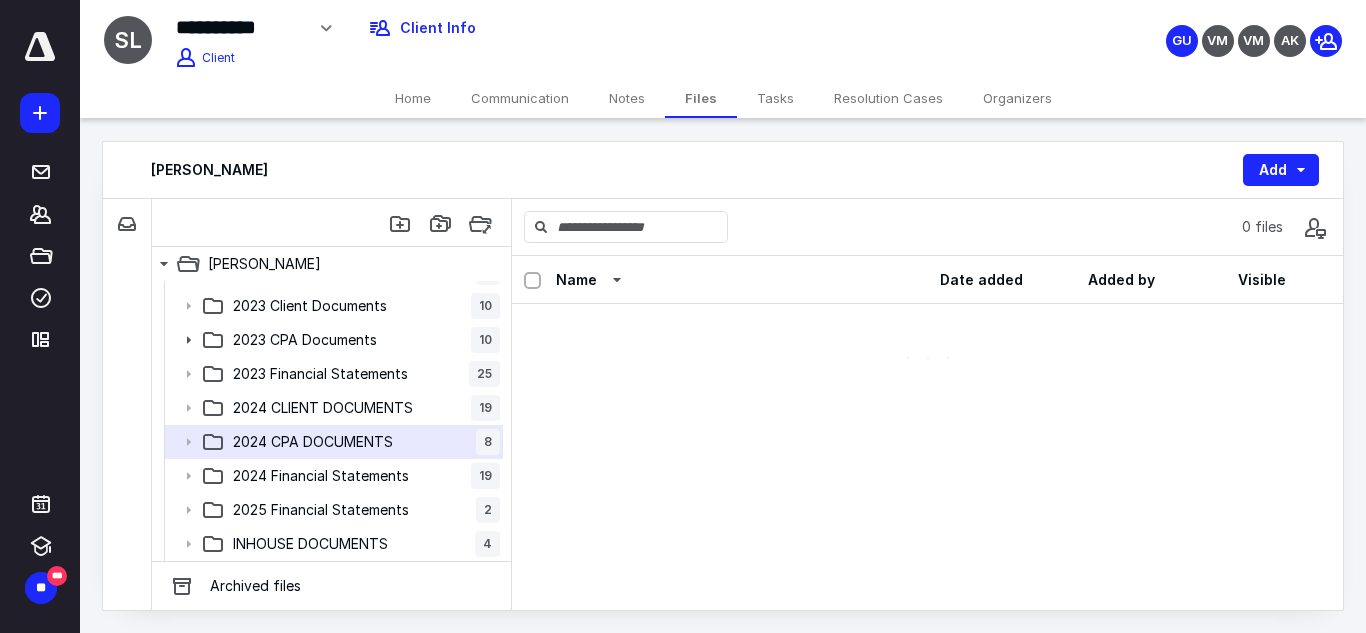 scroll, scrollTop: 0, scrollLeft: 0, axis: both 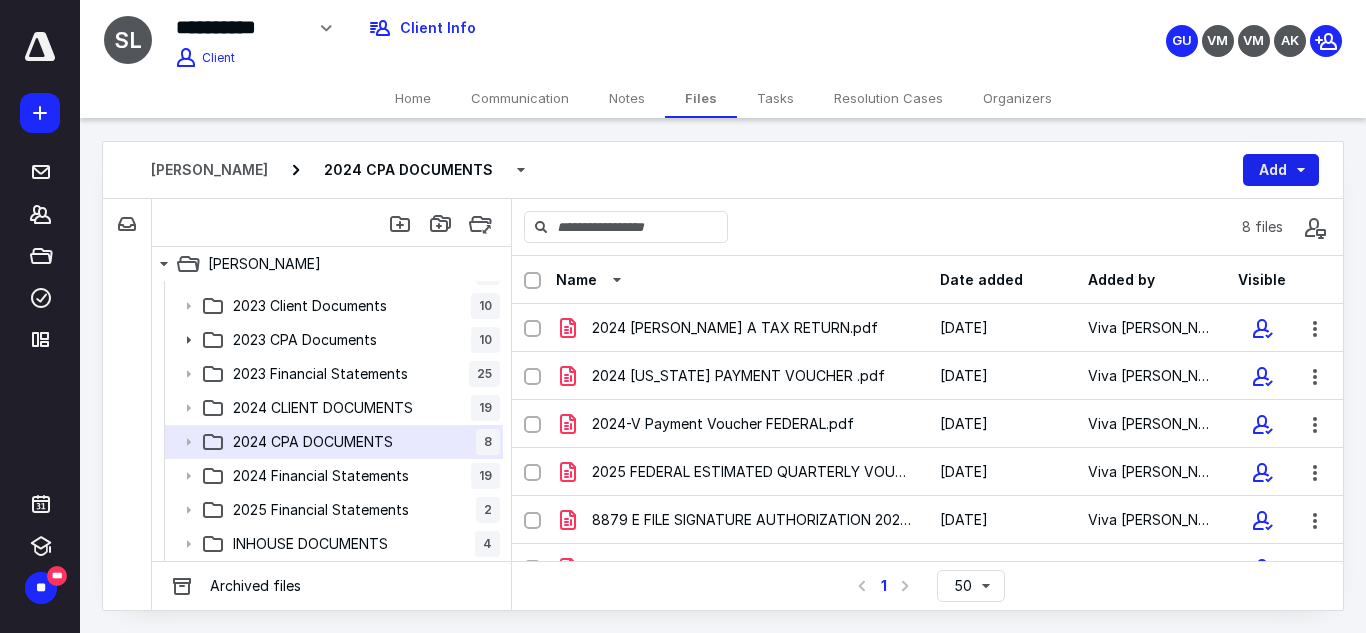 click on "Add" at bounding box center (1281, 170) 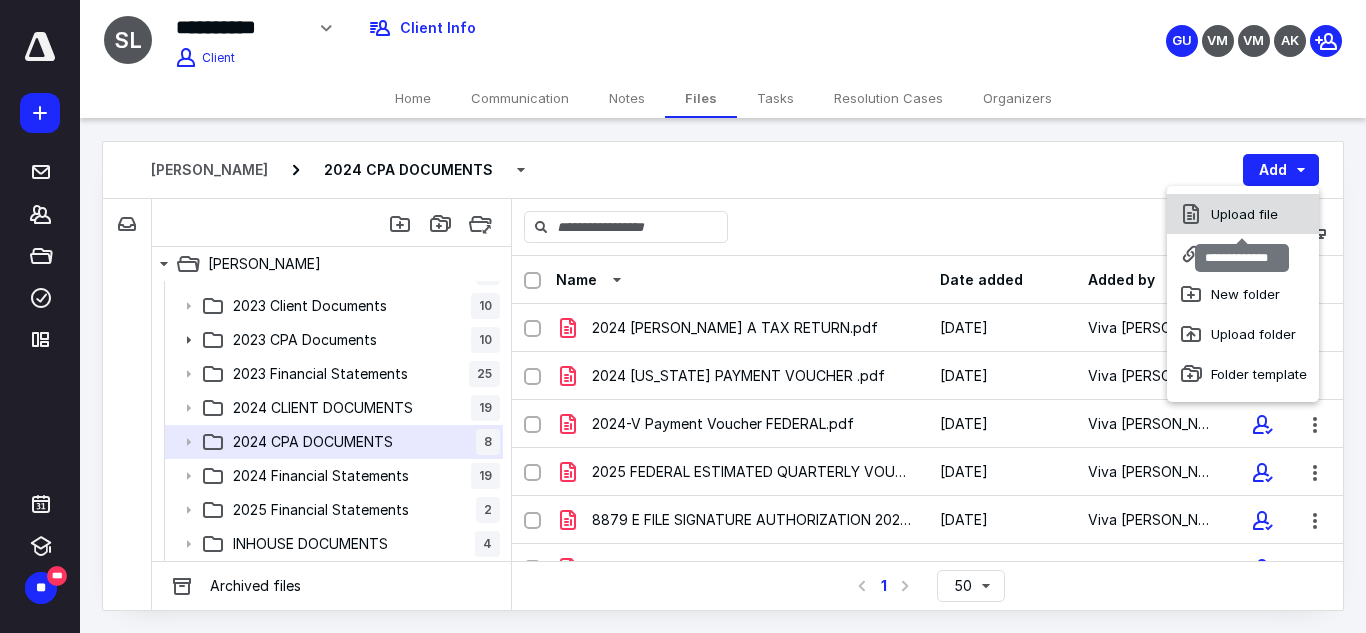 click on "Upload file" at bounding box center (1243, 214) 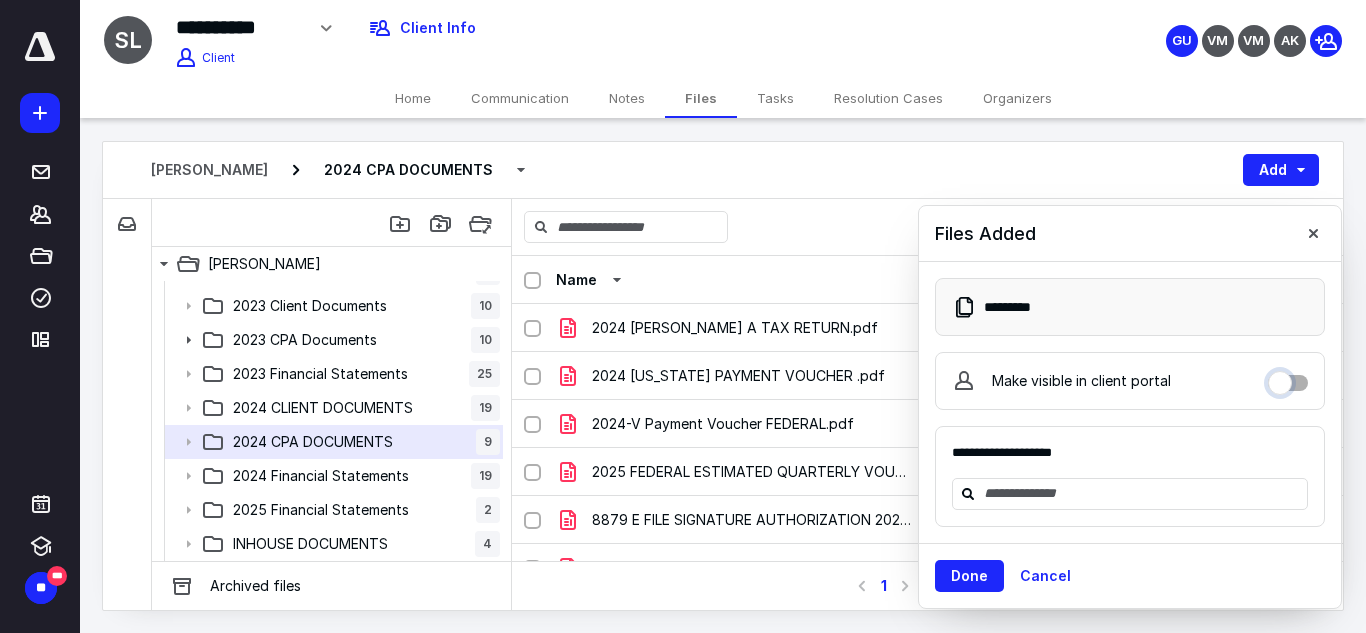 click on "Make visible in client portal" at bounding box center (1288, 378) 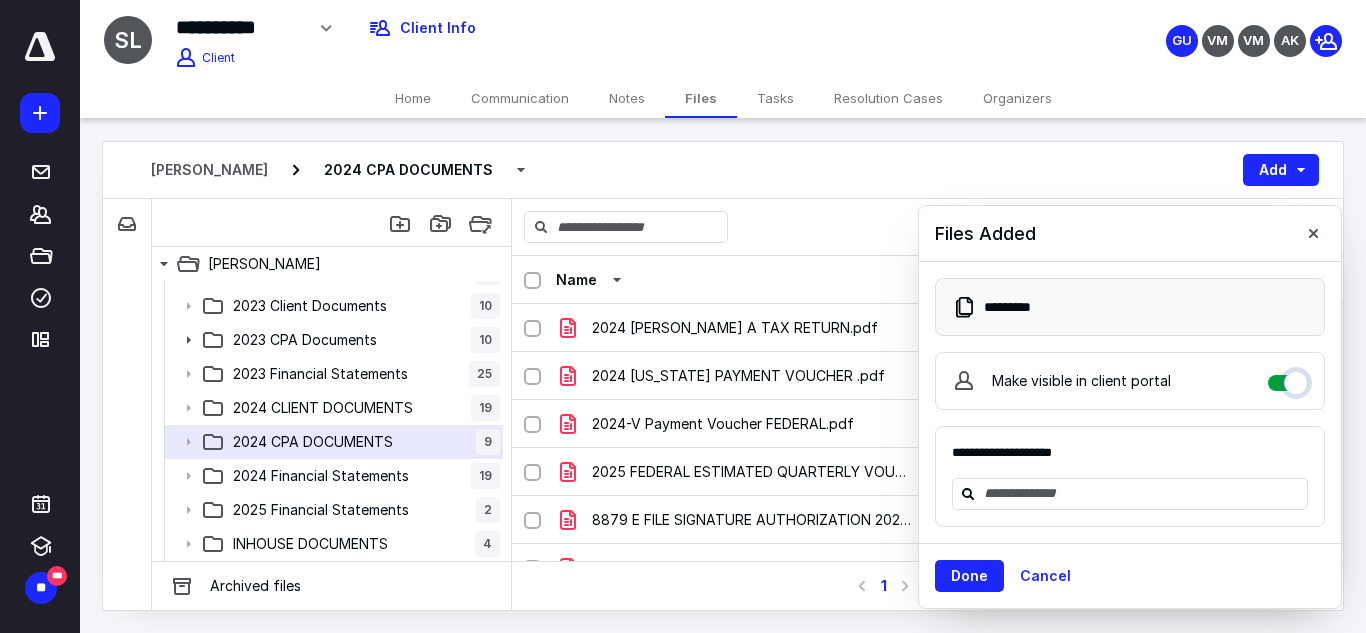 checkbox on "****" 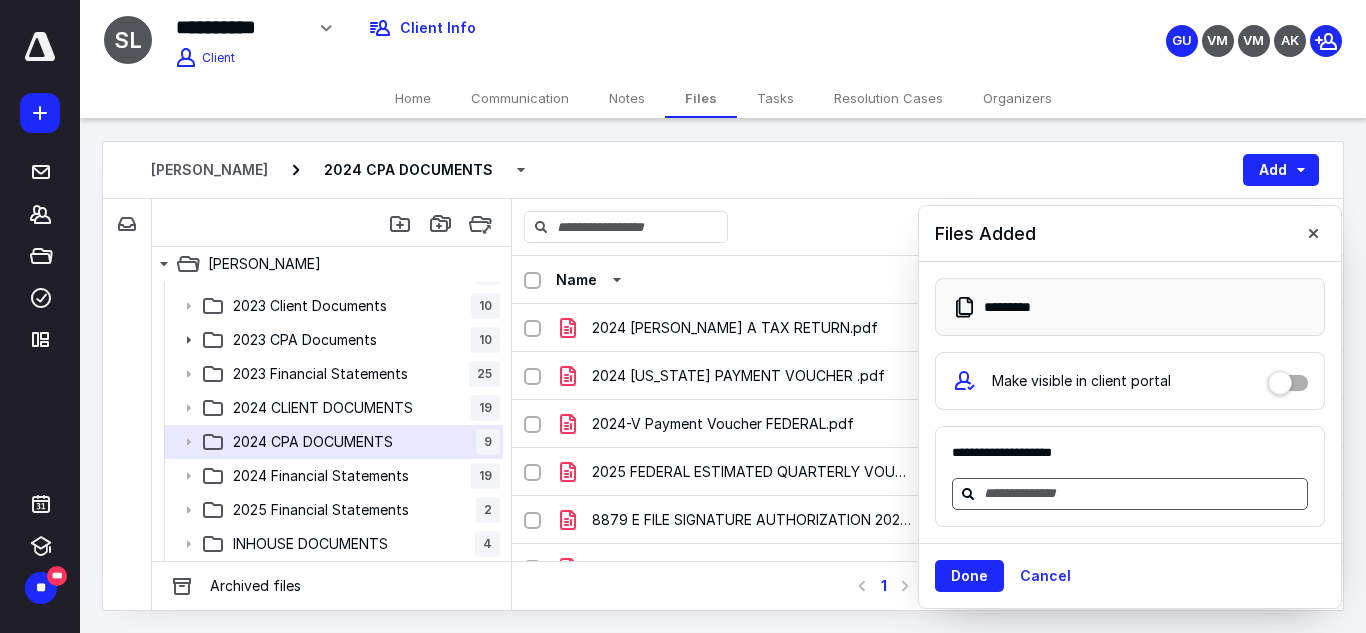click at bounding box center [1142, 493] 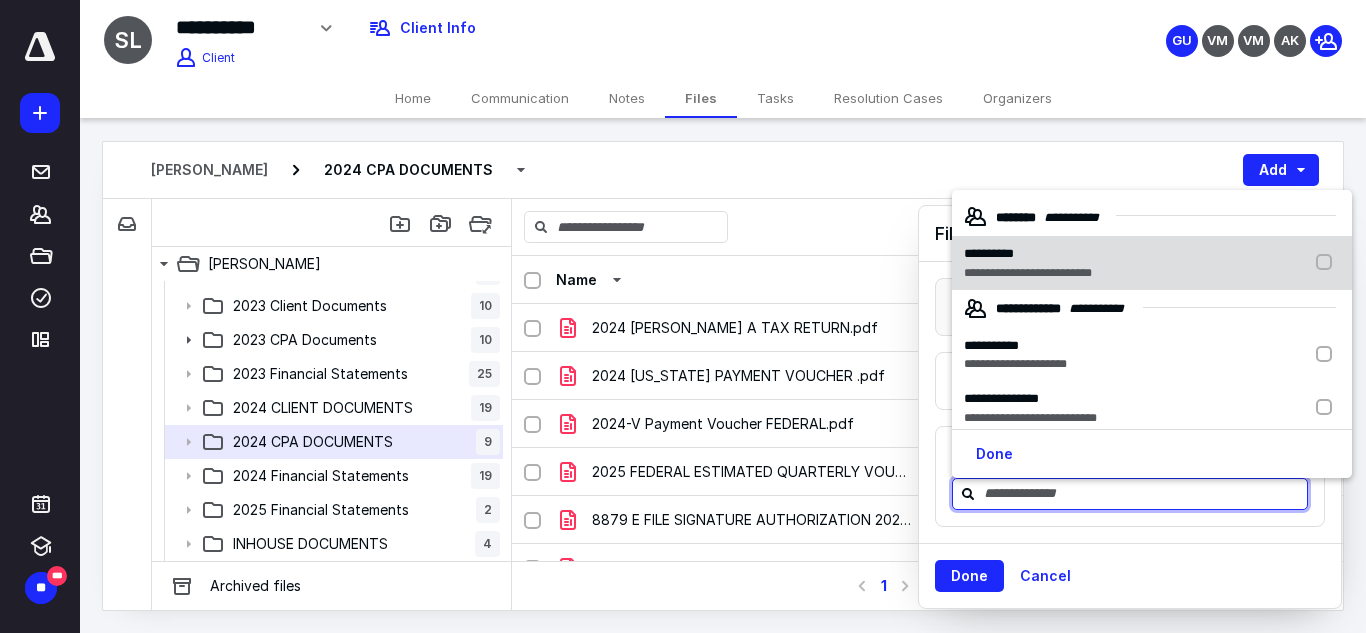 click on "**********" at bounding box center (1028, 254) 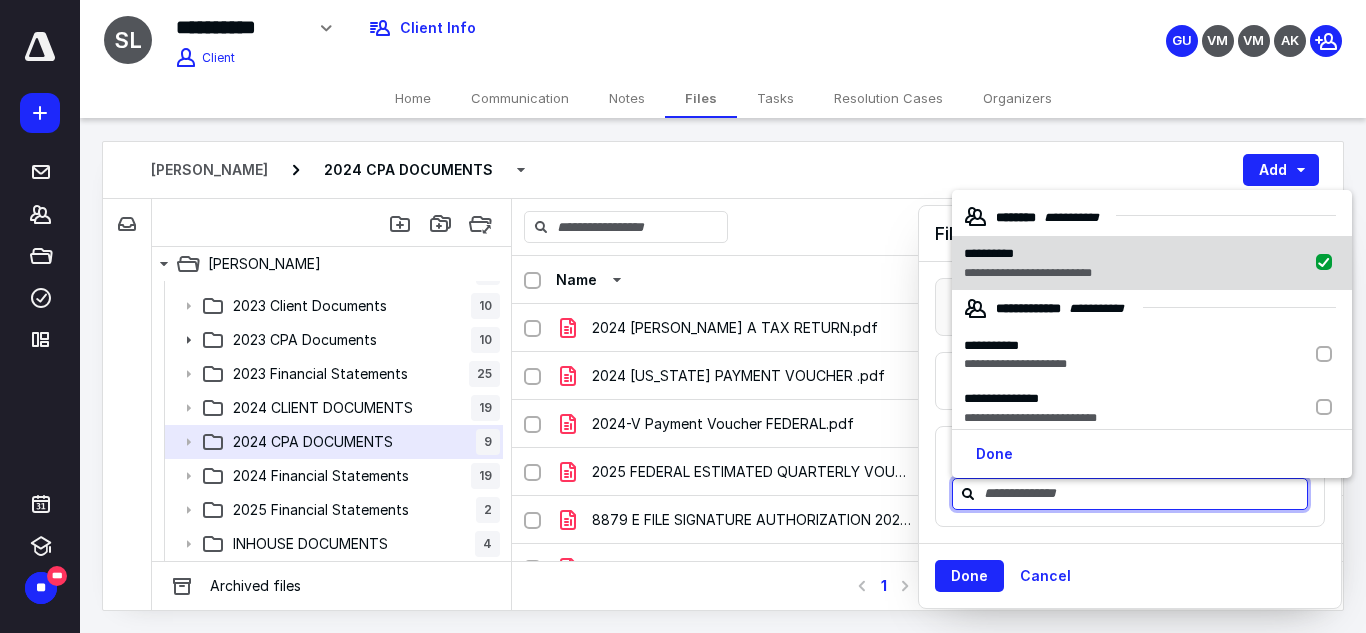 checkbox on "true" 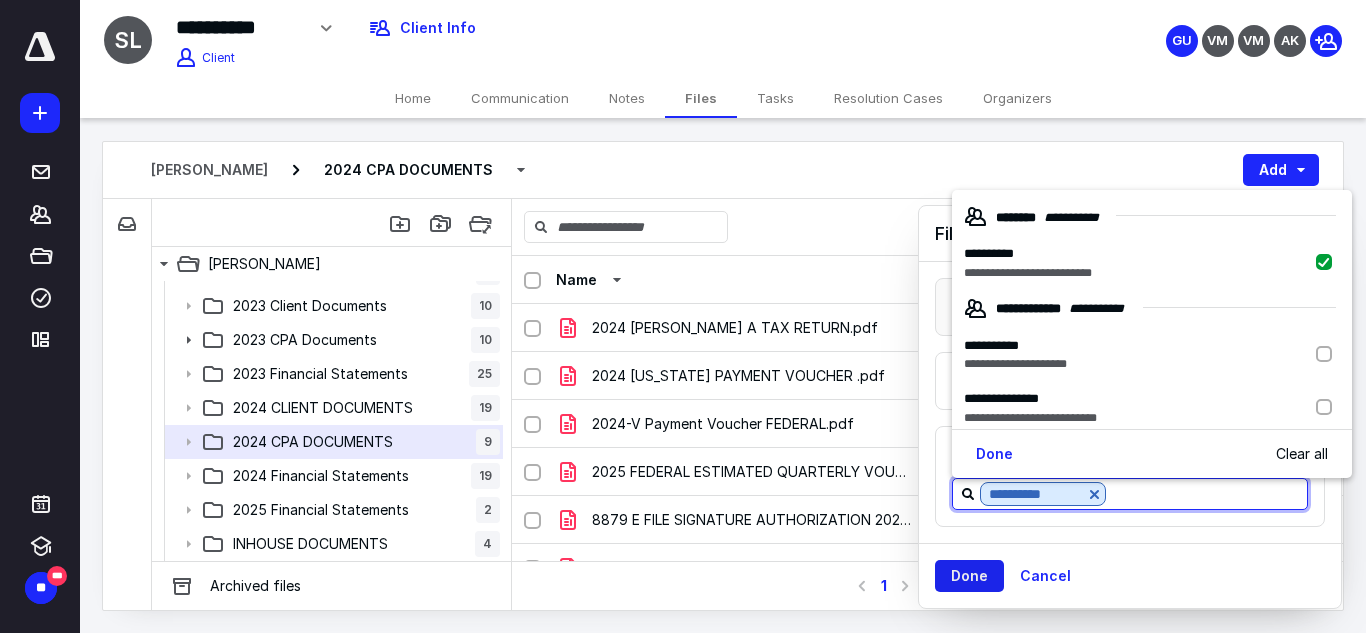 click on "Done" at bounding box center (969, 576) 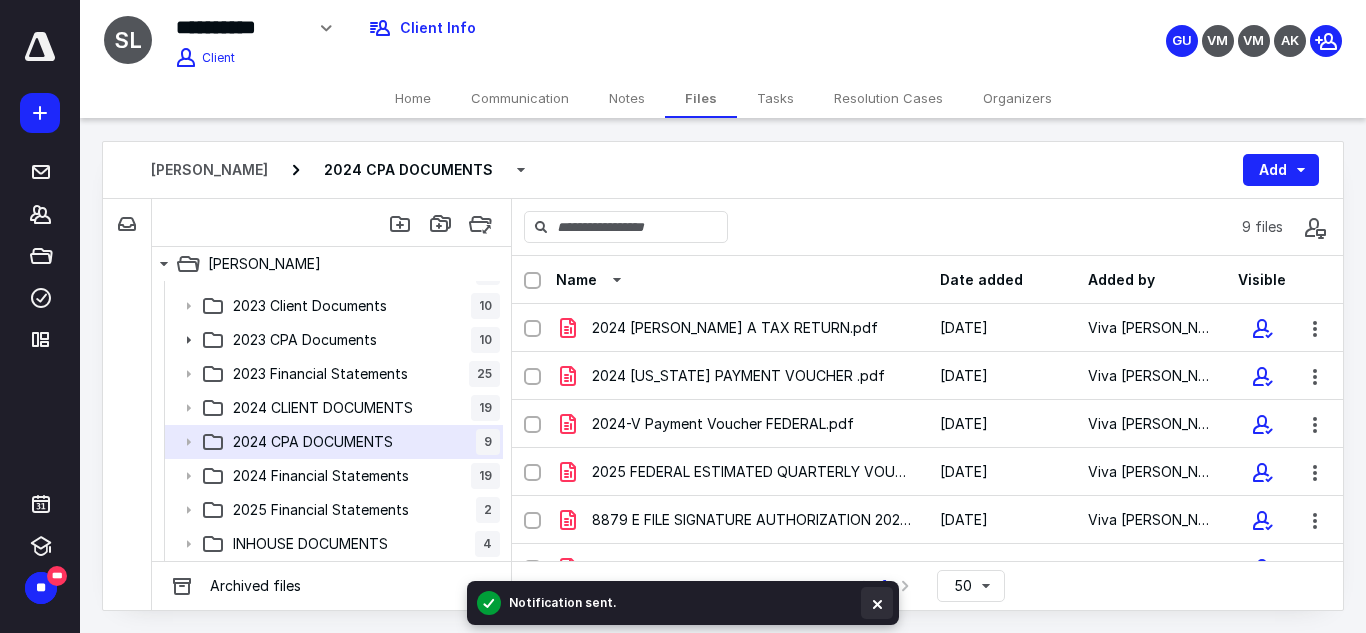 click at bounding box center [877, 603] 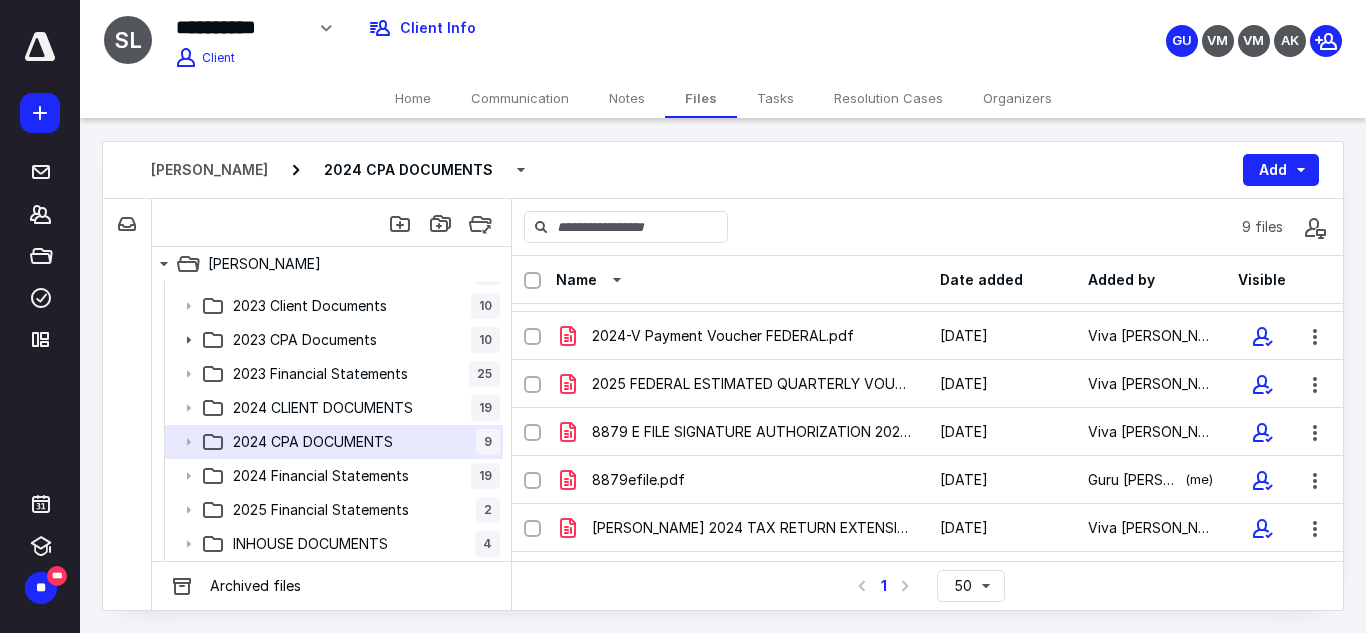 scroll, scrollTop: 90, scrollLeft: 0, axis: vertical 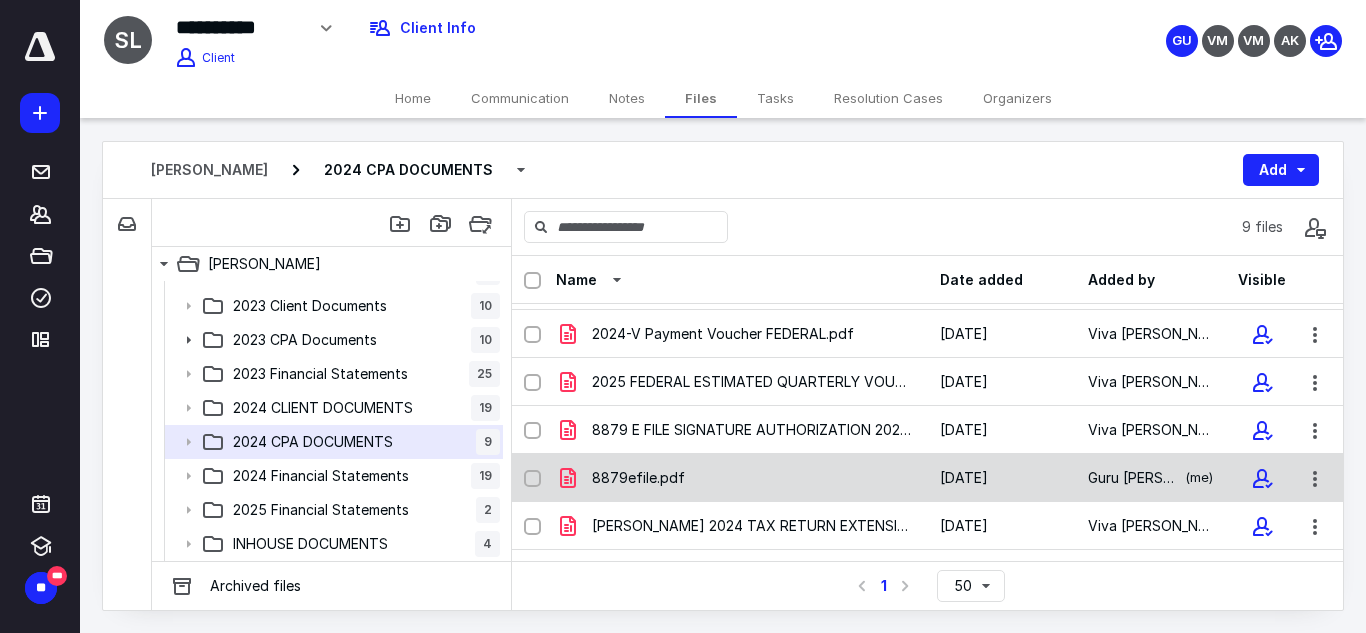 click 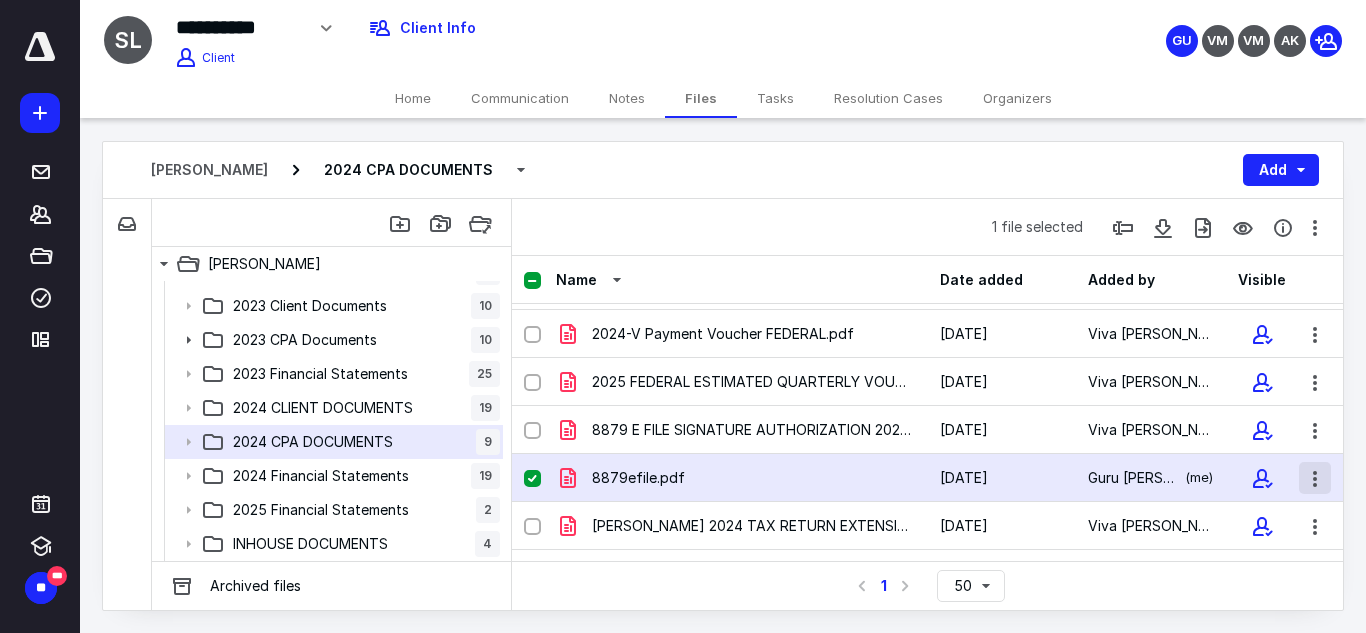 click at bounding box center (1315, 478) 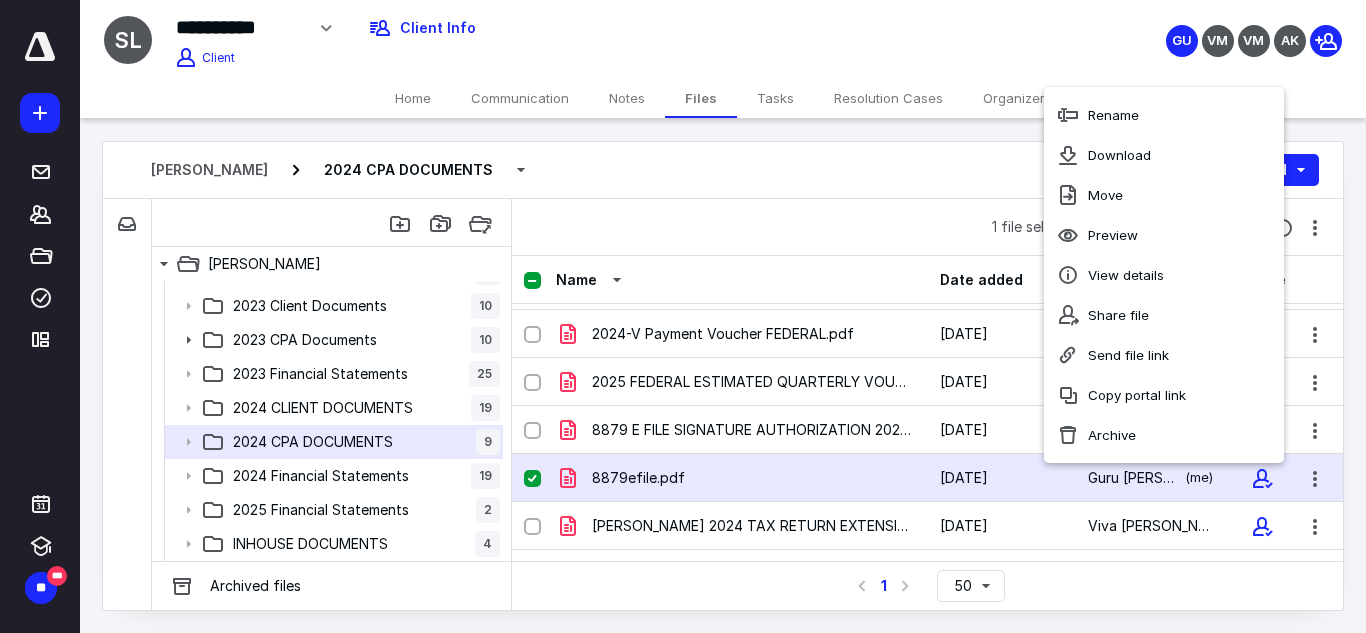 click on "[PERSON_NAME] 2024 CPA DOCUMENTS   Add" at bounding box center (723, 170) 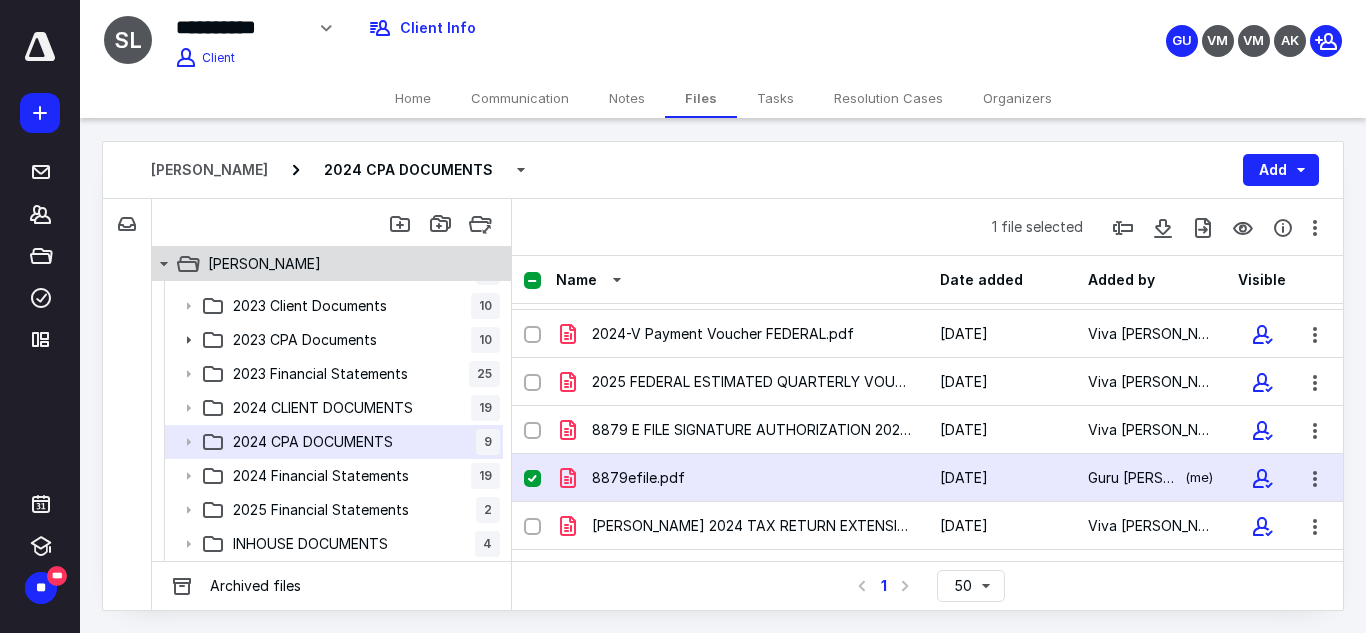 click on "[PERSON_NAME]" at bounding box center [320, 264] 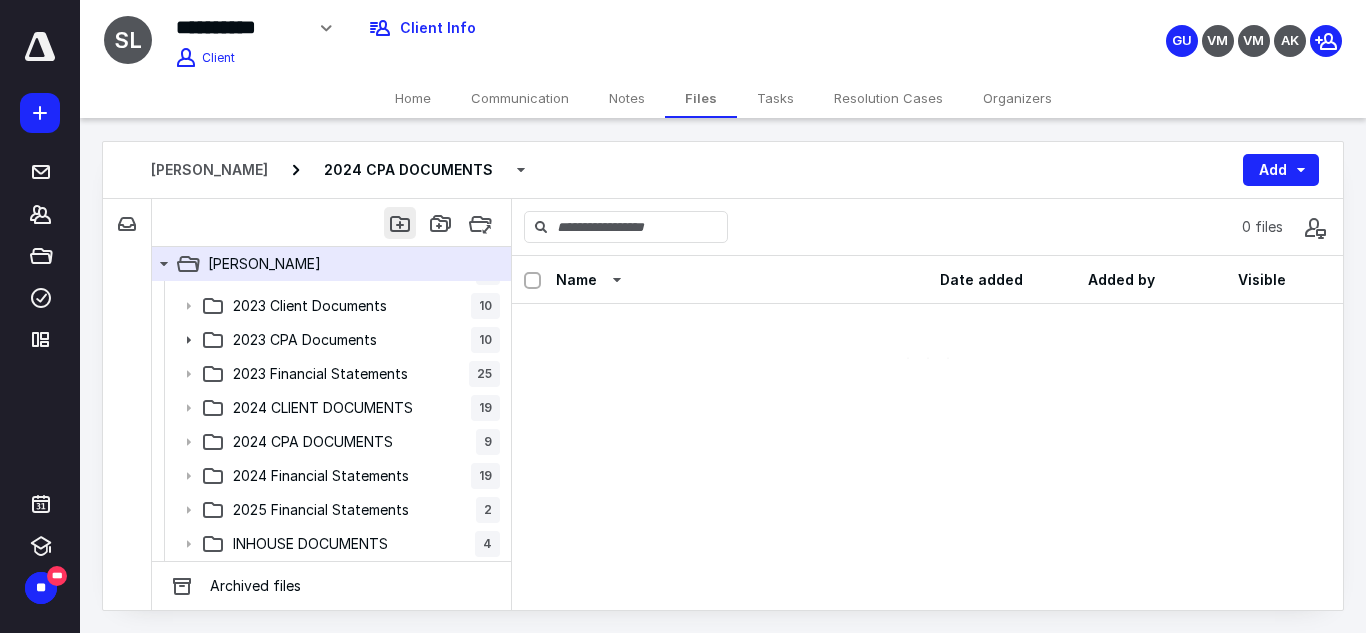 scroll, scrollTop: 0, scrollLeft: 0, axis: both 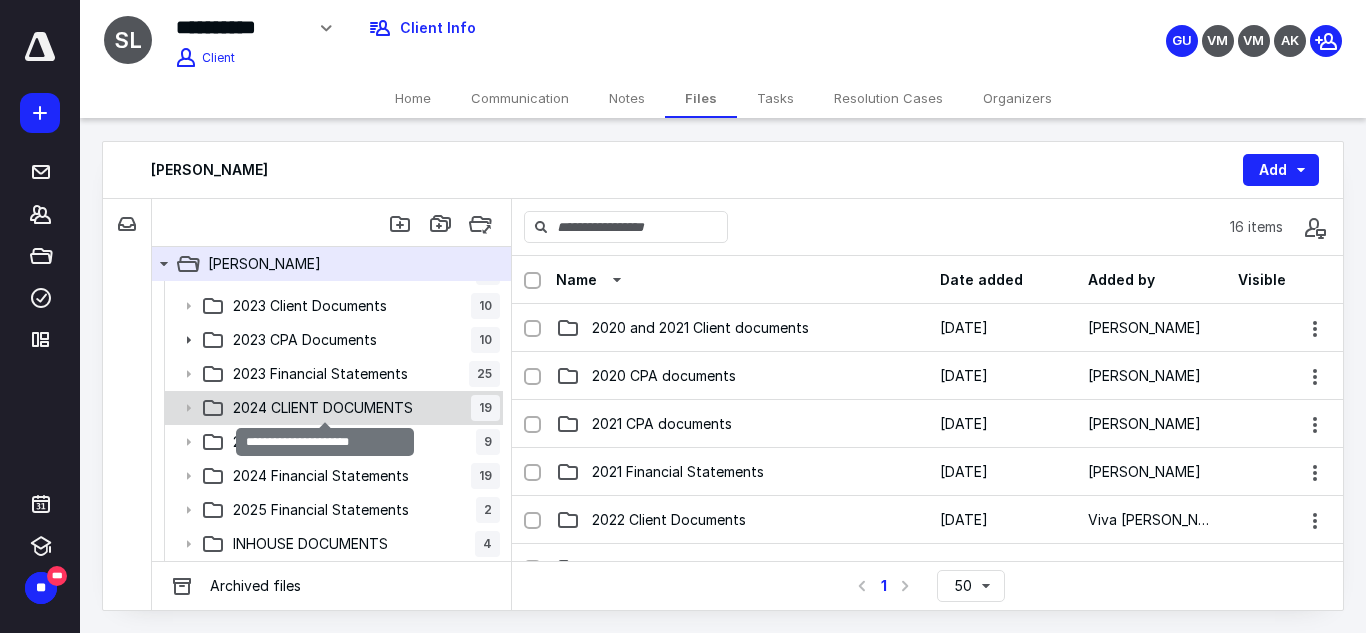 click on "2024 CLIENT DOCUMENTS" at bounding box center (323, 408) 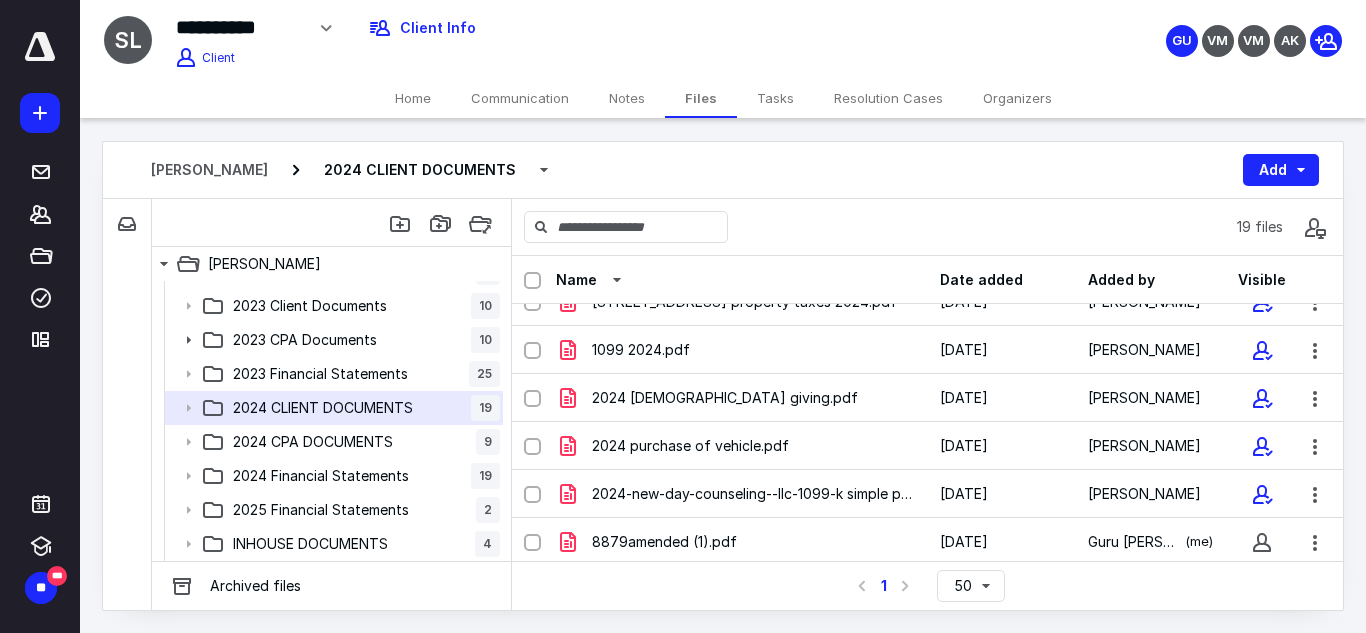 scroll, scrollTop: 0, scrollLeft: 0, axis: both 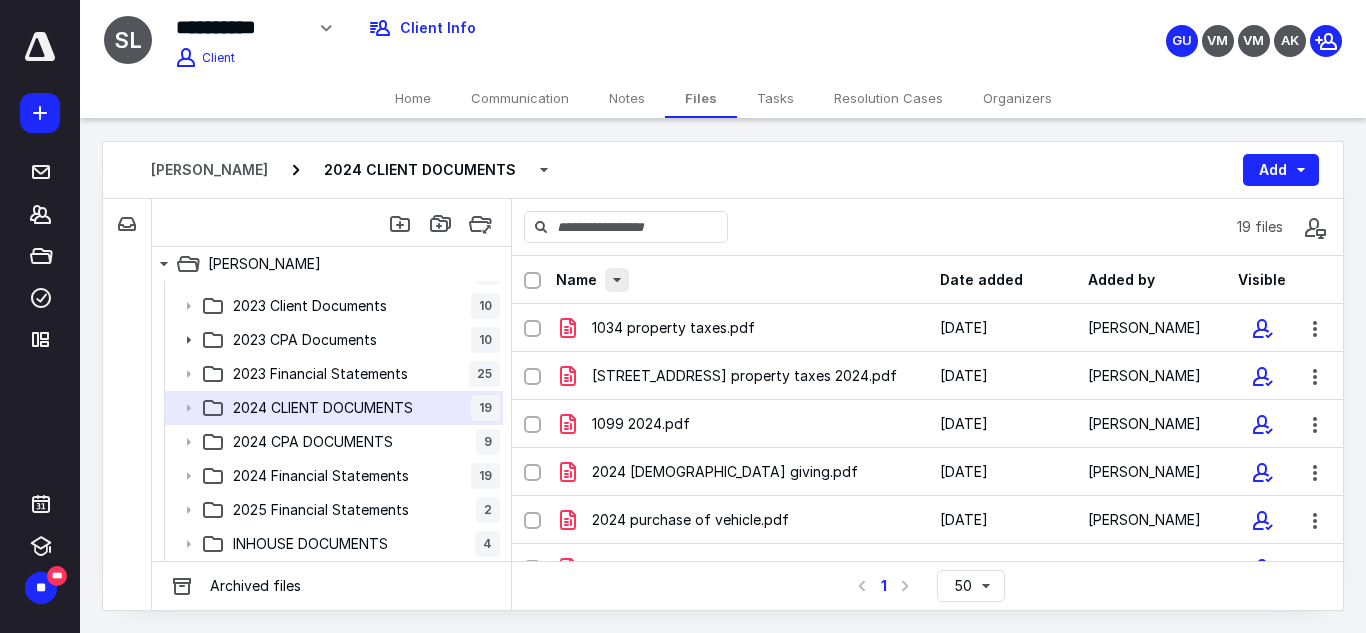 click at bounding box center [617, 280] 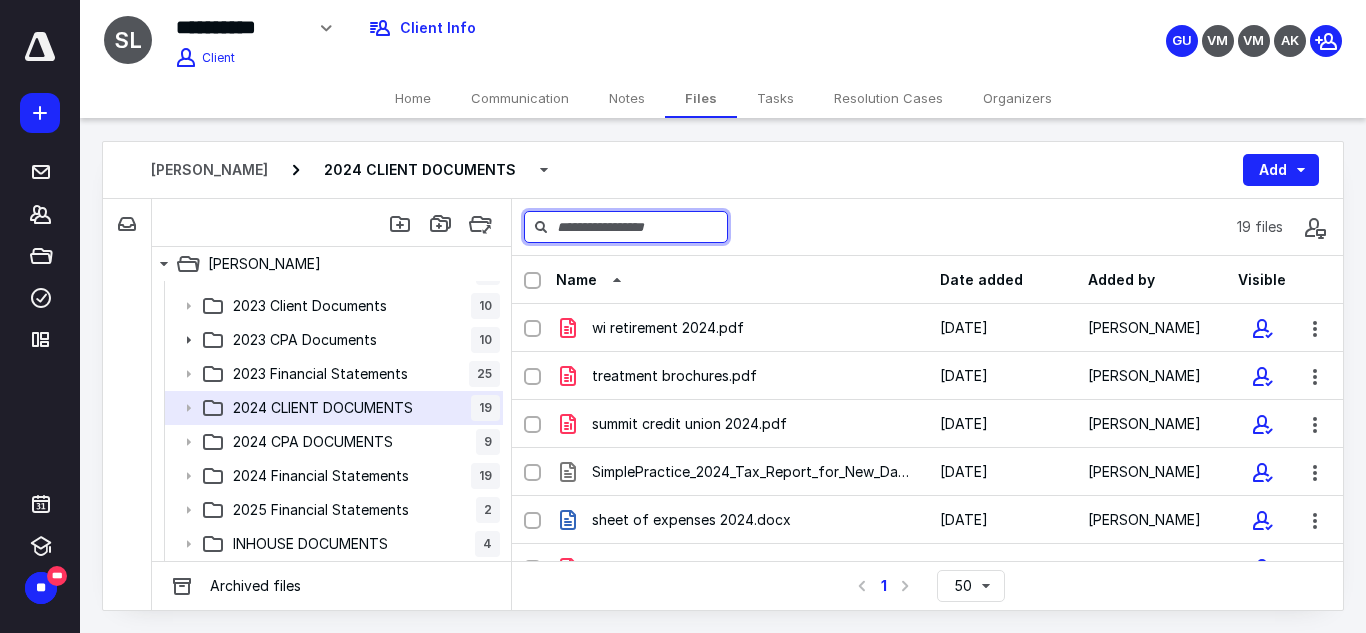 click at bounding box center [626, 227] 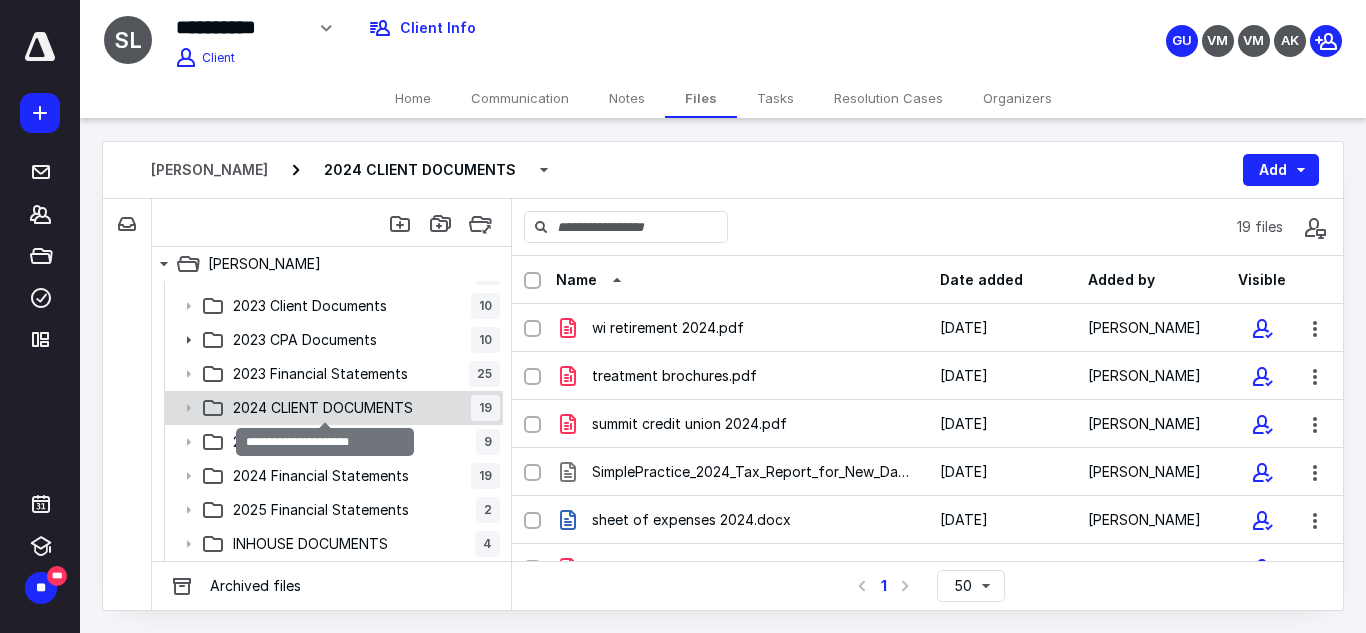 click on "2024 CLIENT DOCUMENTS" at bounding box center [323, 408] 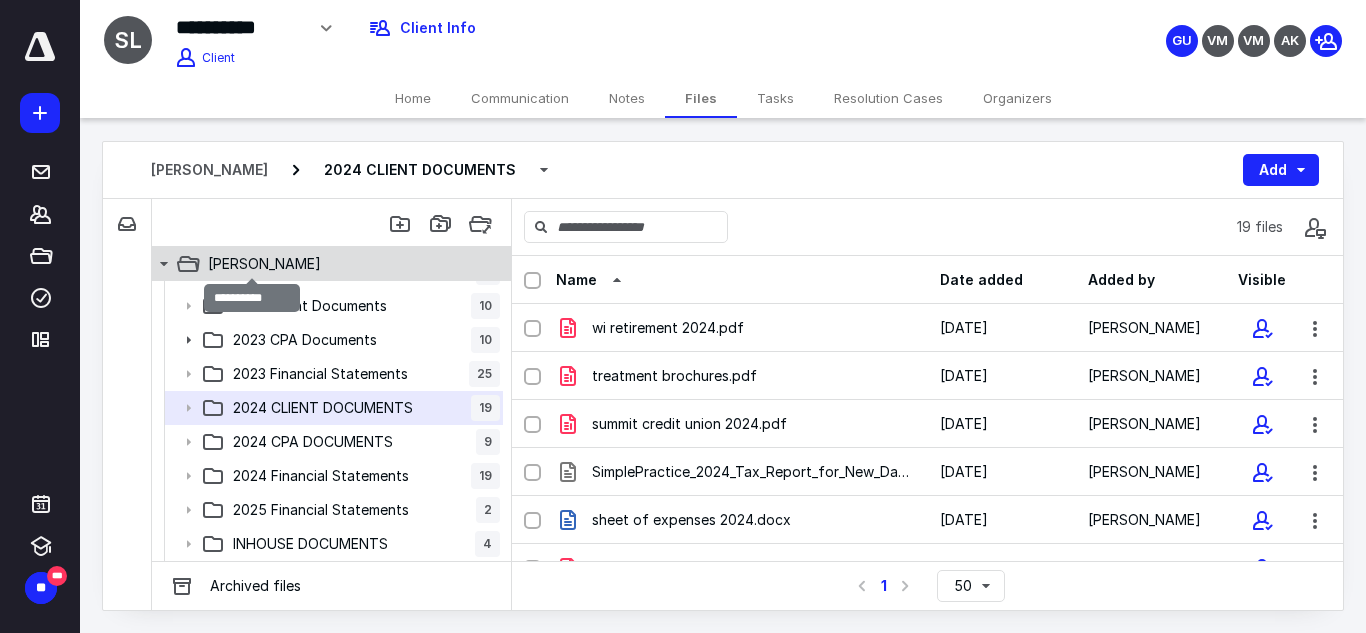 click on "[PERSON_NAME]" at bounding box center [264, 264] 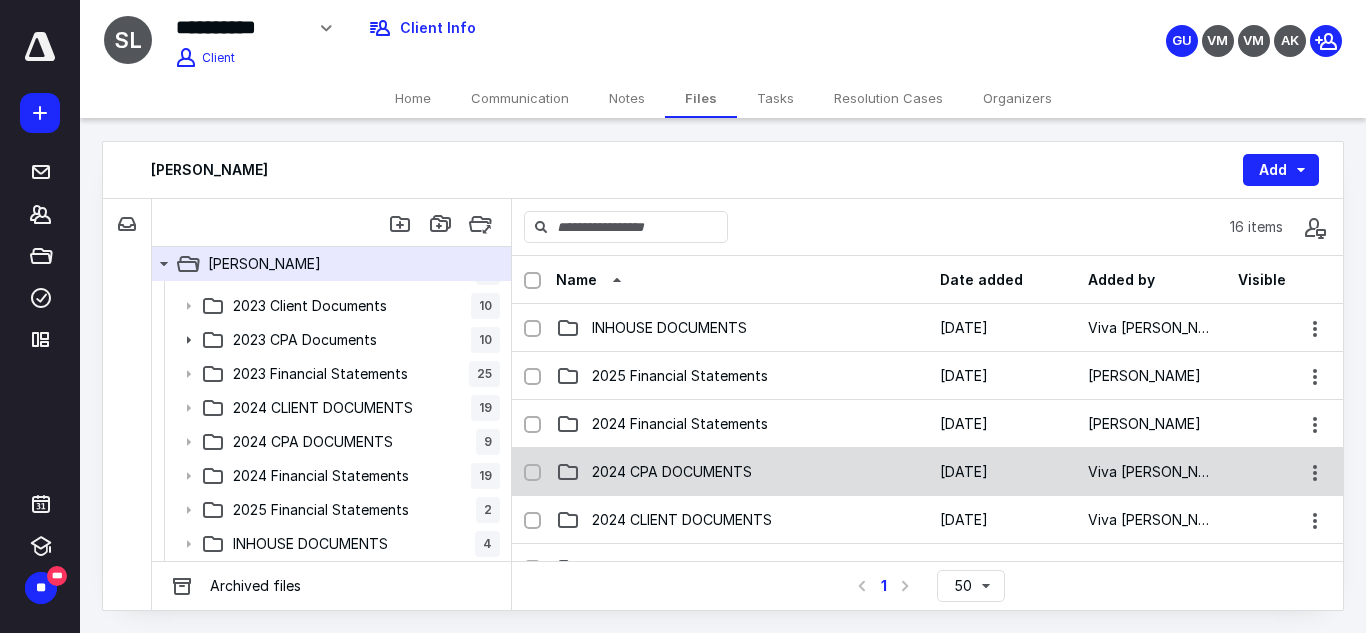 click on "2024 CPA DOCUMENTS" at bounding box center (742, 472) 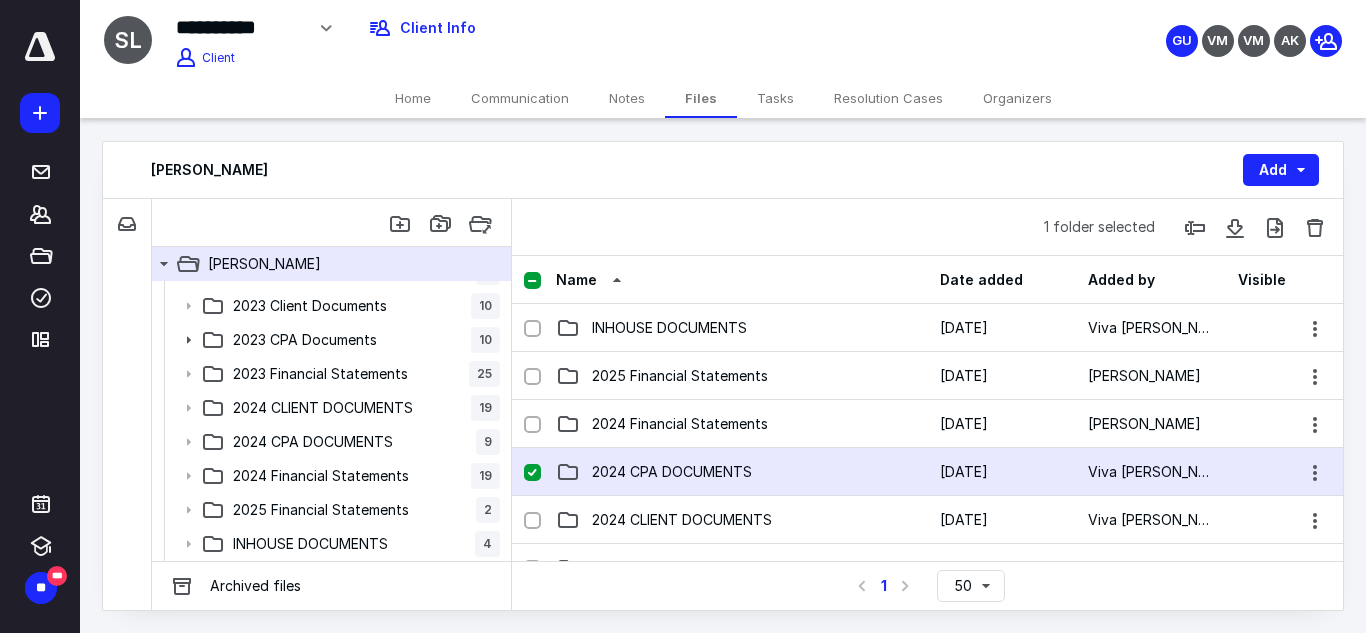 click on "2024 CPA DOCUMENTS" at bounding box center [742, 472] 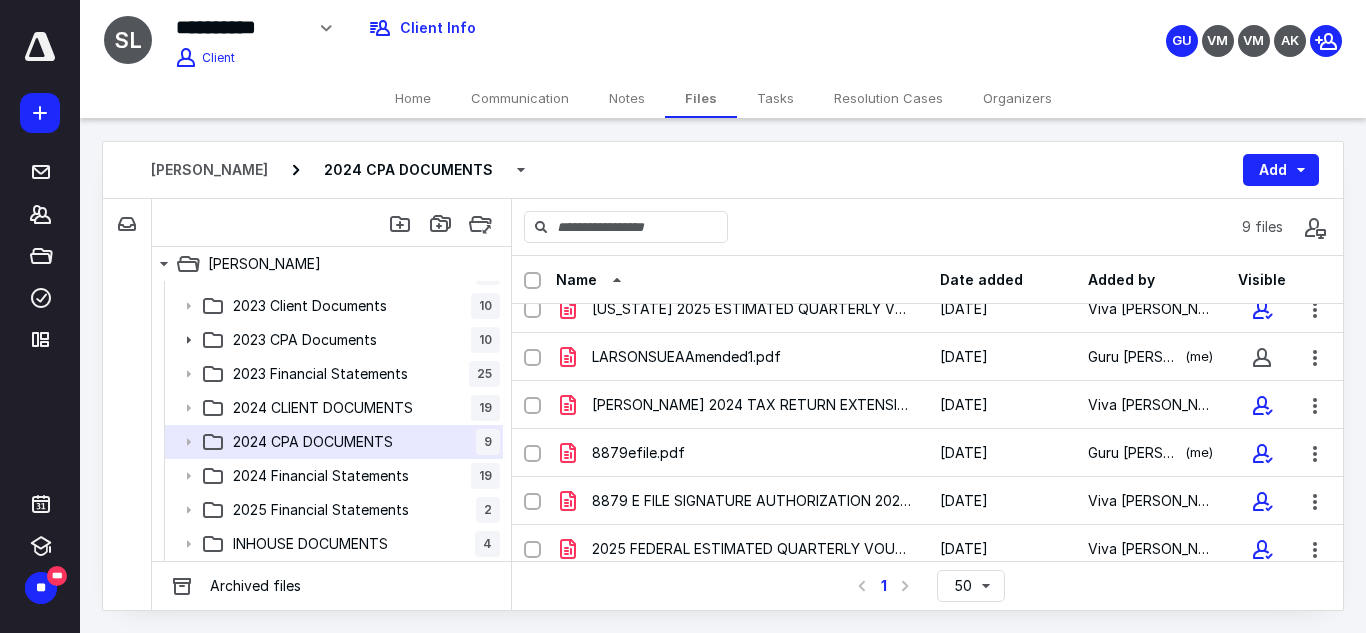 scroll, scrollTop: 18, scrollLeft: 0, axis: vertical 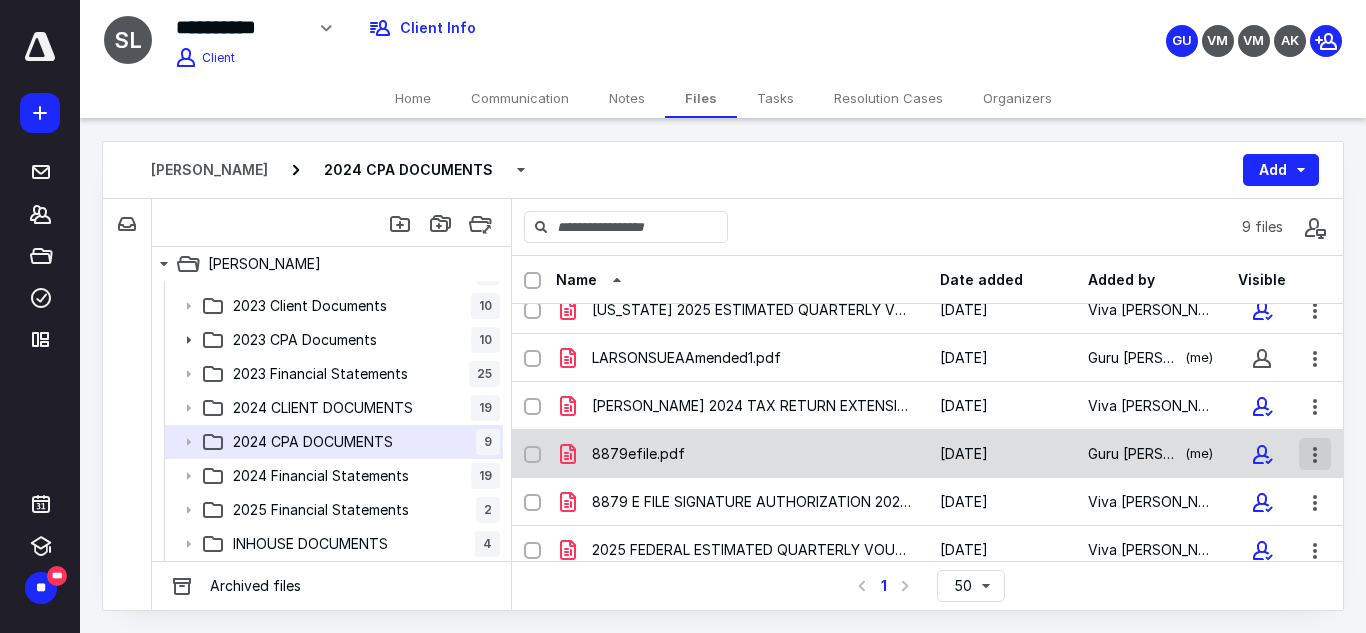 click at bounding box center (1315, 454) 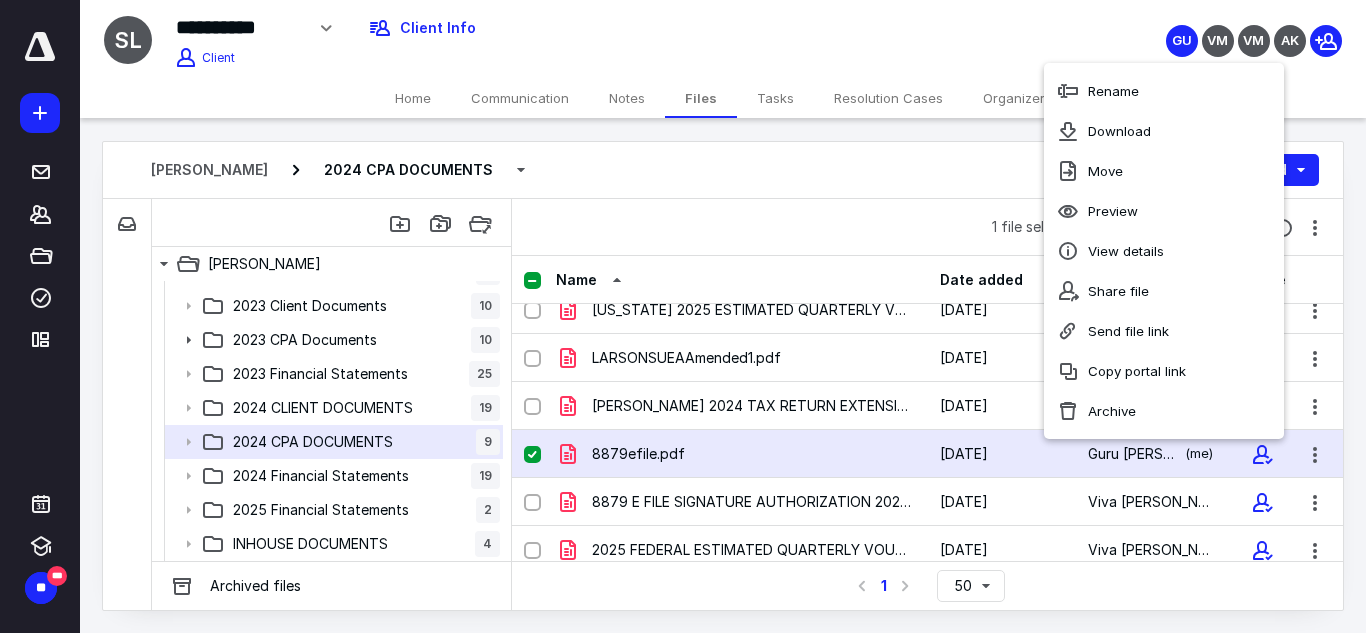 click on "[PERSON_NAME] 2024 CPA DOCUMENTS   Add" at bounding box center [723, 170] 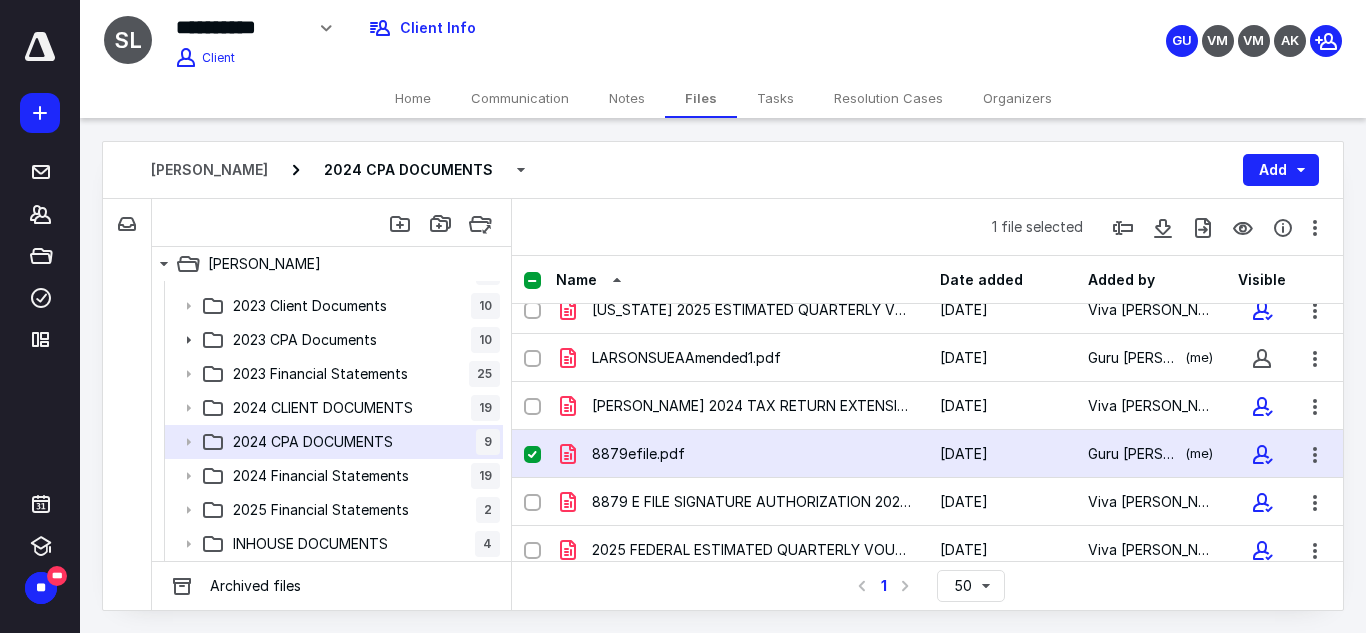 click on "[PERSON_NAME] 2024 CPA DOCUMENTS   Add" at bounding box center (723, 170) 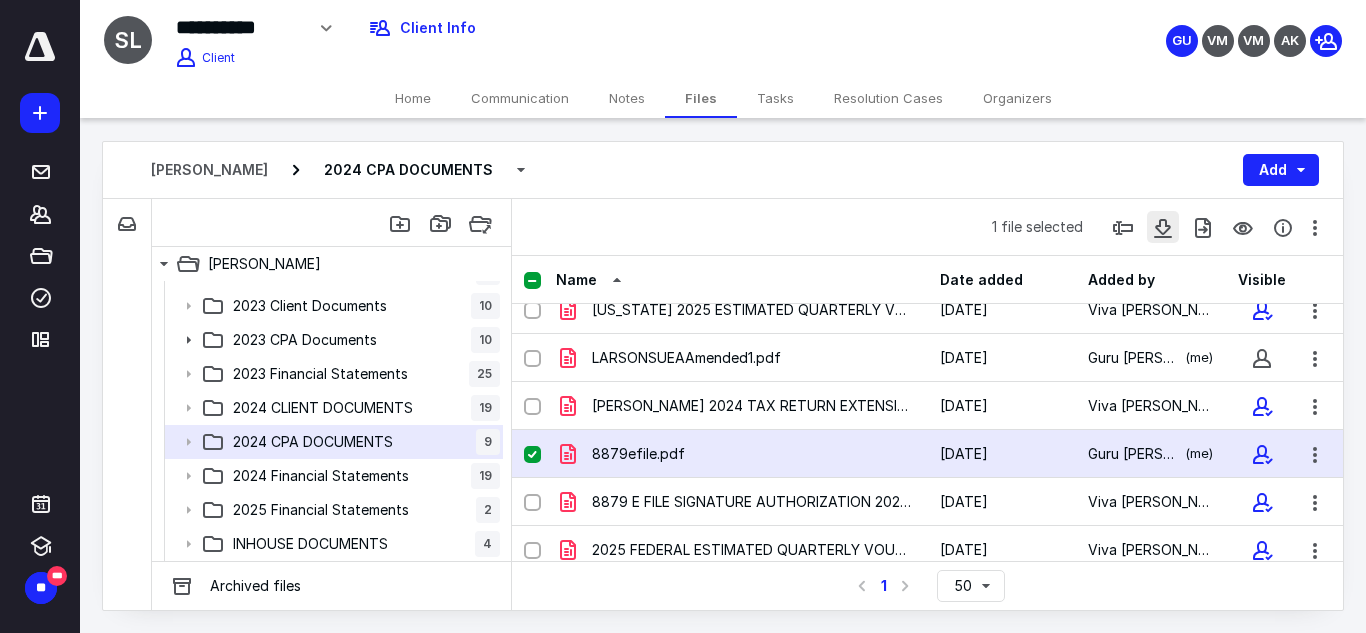 click at bounding box center (1163, 227) 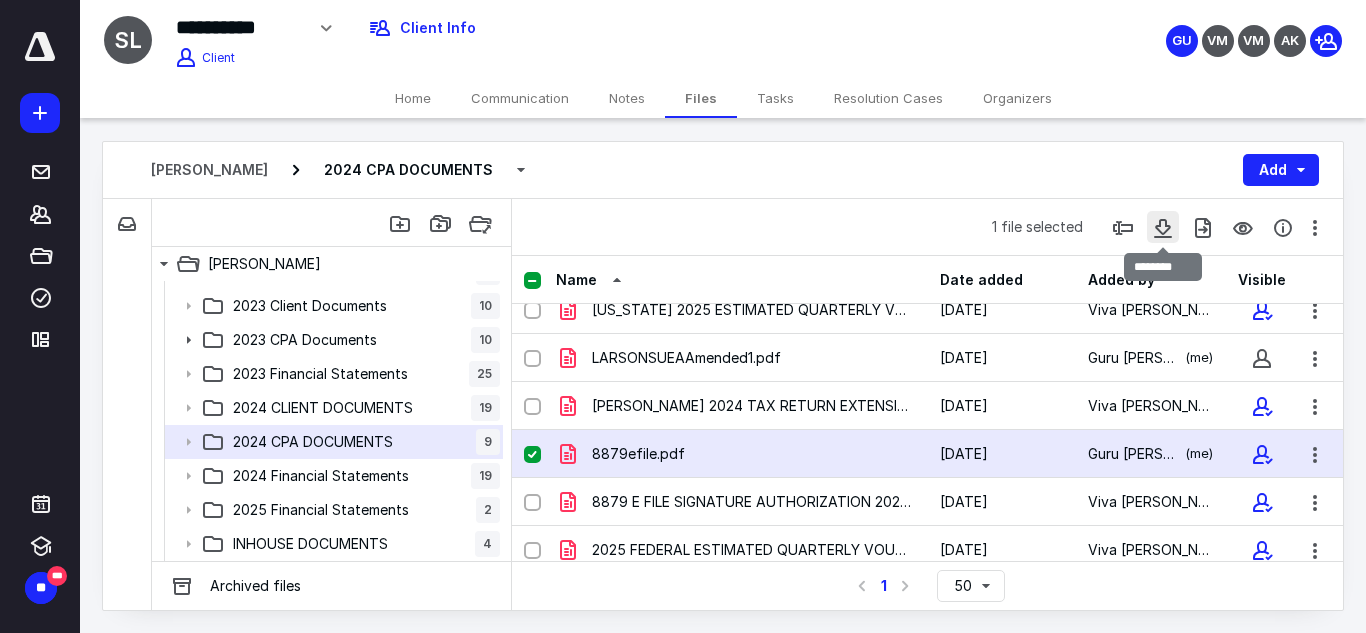 click at bounding box center (1163, 227) 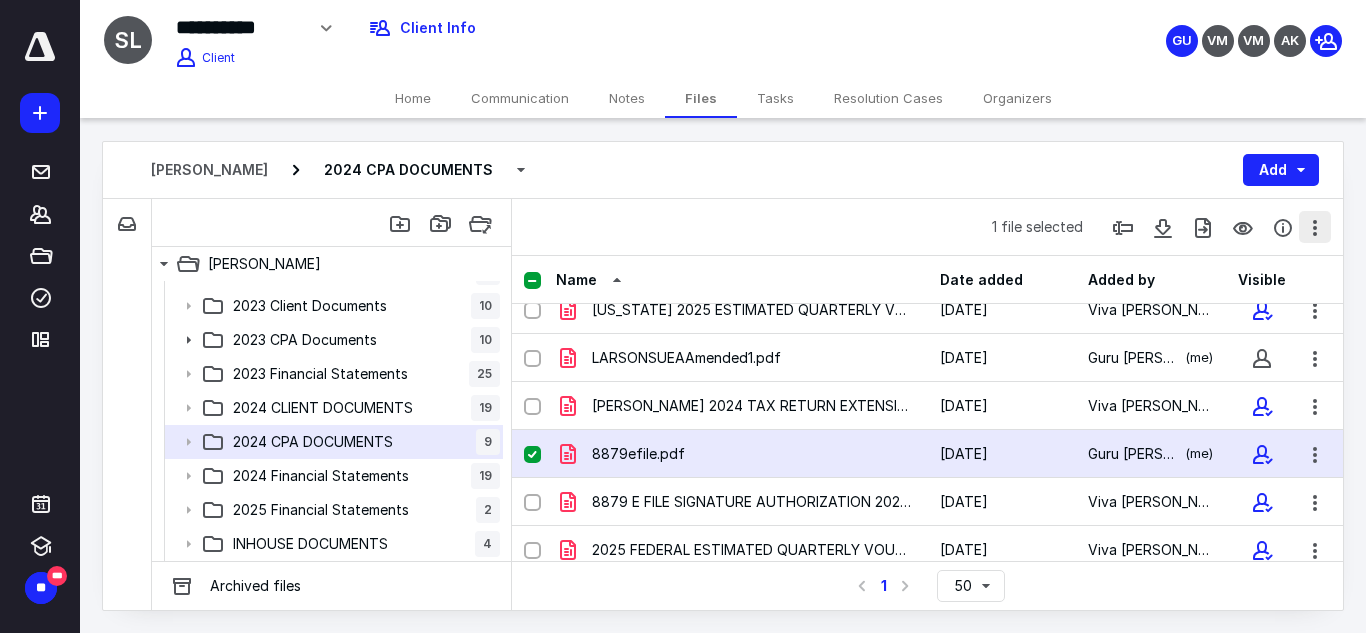 click at bounding box center [1315, 227] 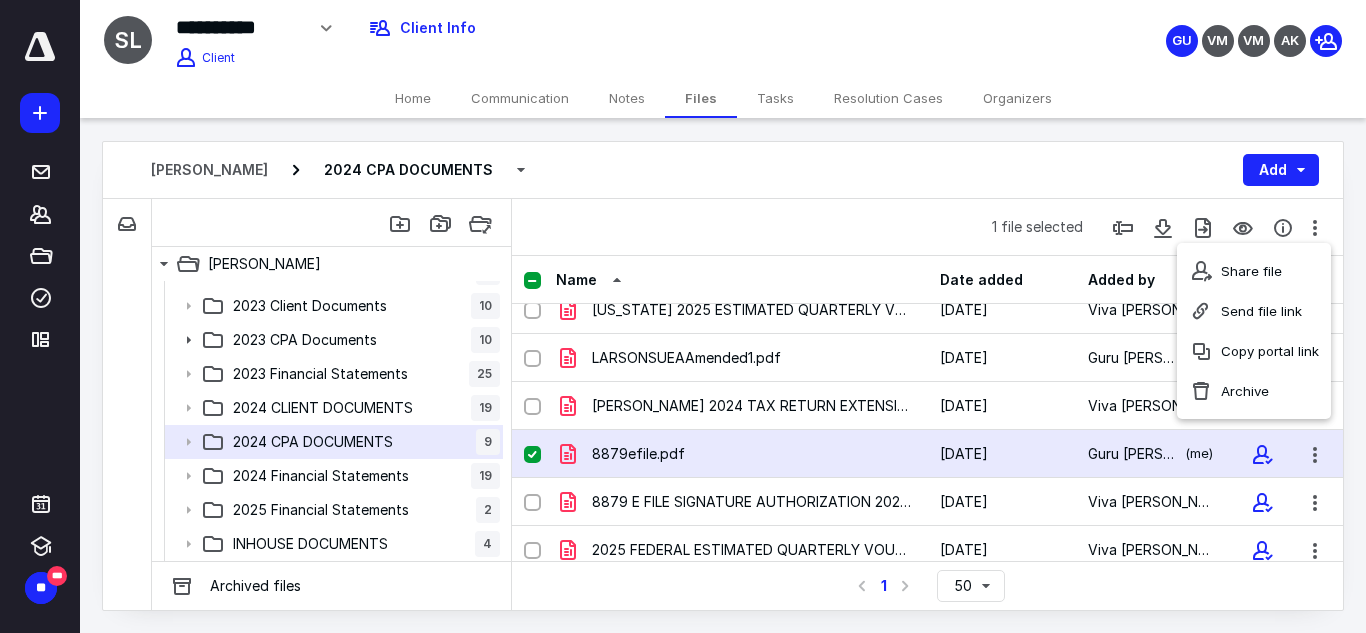 click on "[PERSON_NAME] 2024 CPA DOCUMENTS   Add" at bounding box center [723, 170] 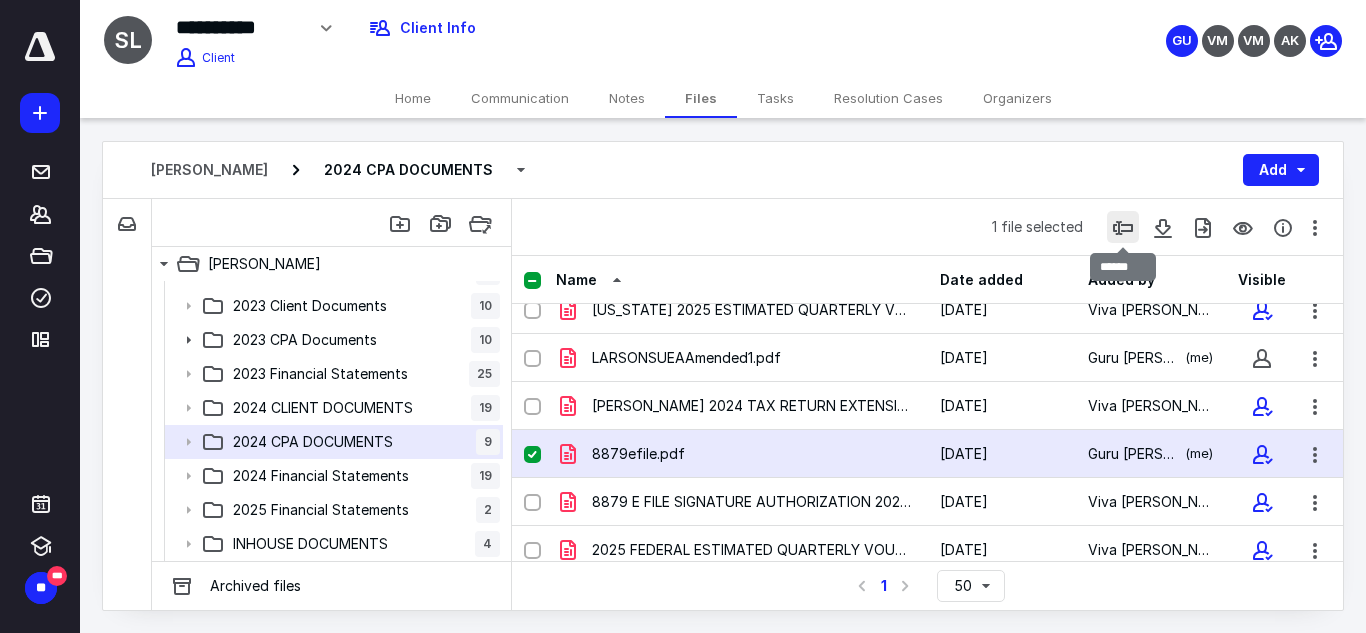 click at bounding box center (1123, 227) 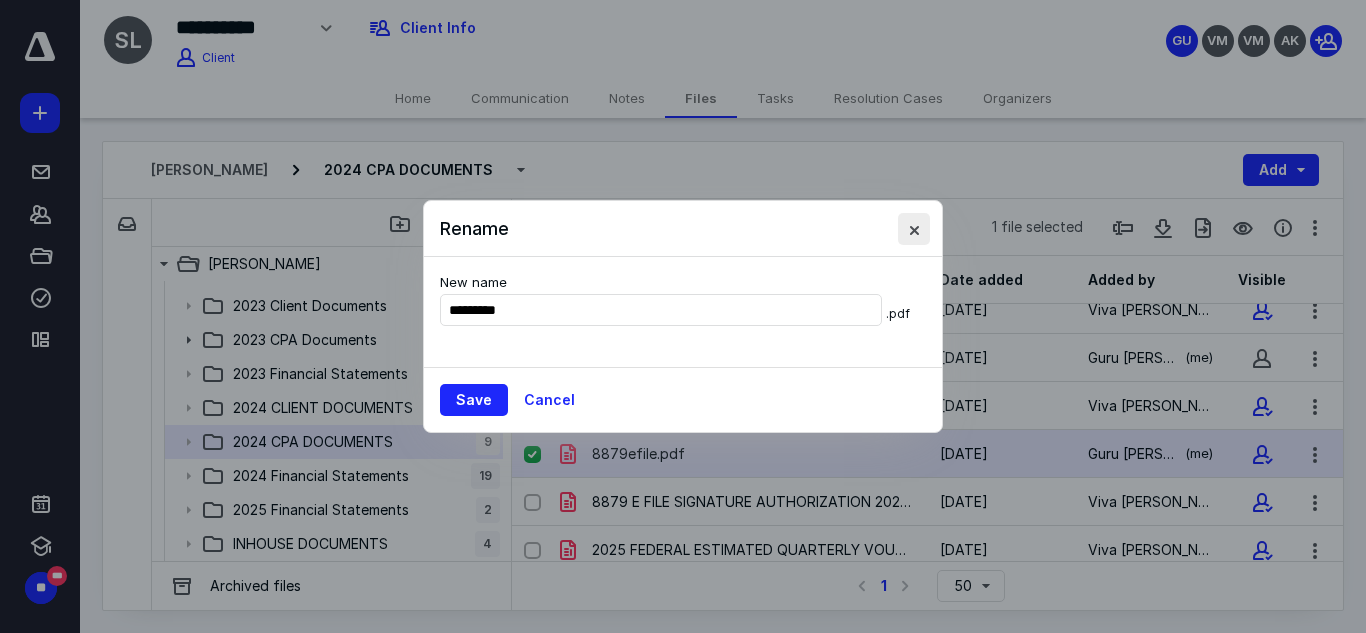 click at bounding box center [914, 229] 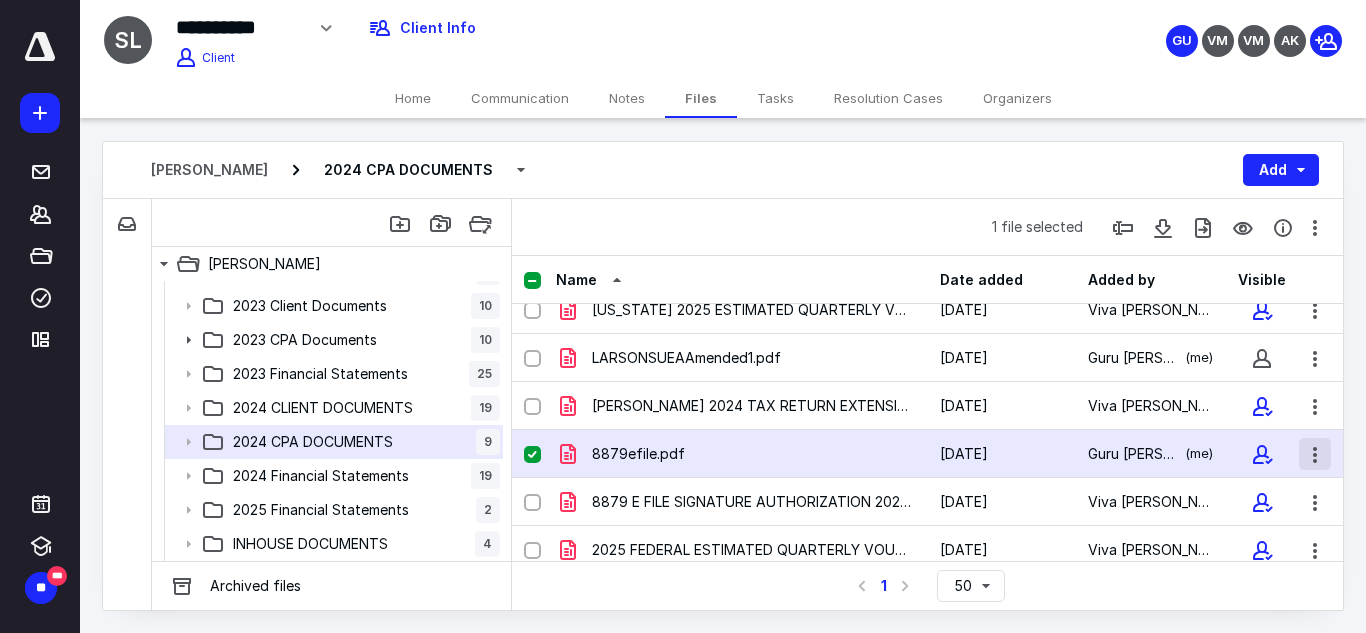 click at bounding box center [1315, 454] 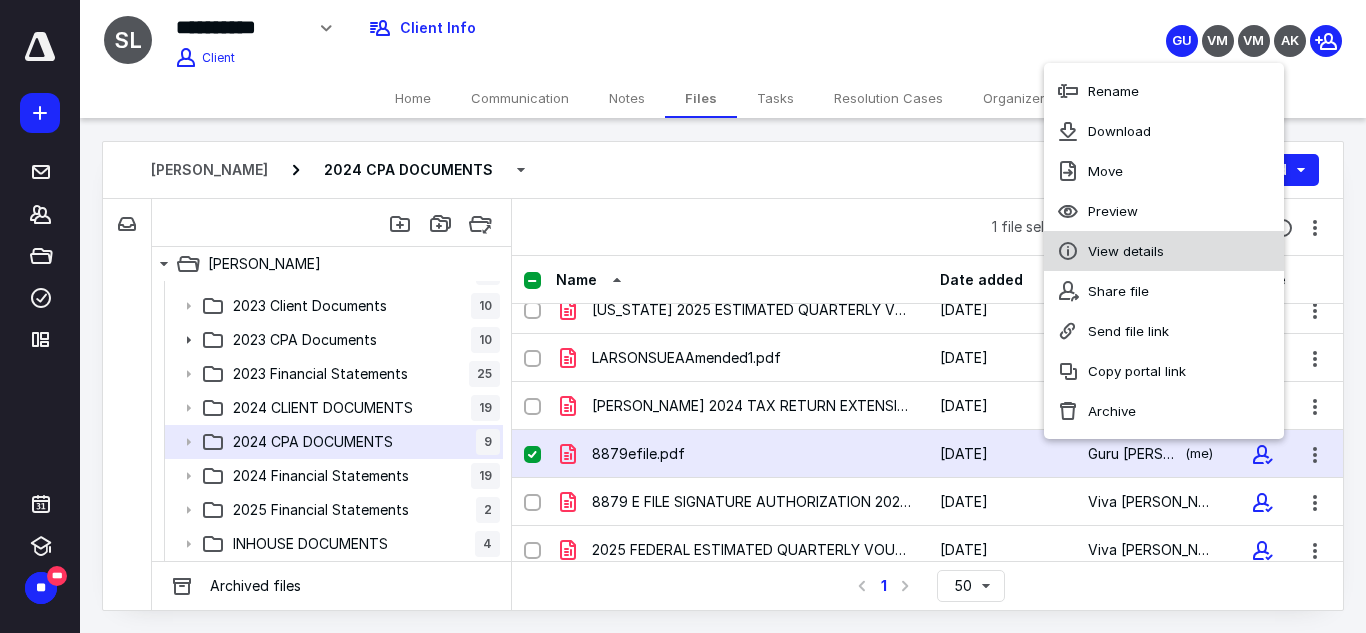 click on "View details" at bounding box center (1126, 251) 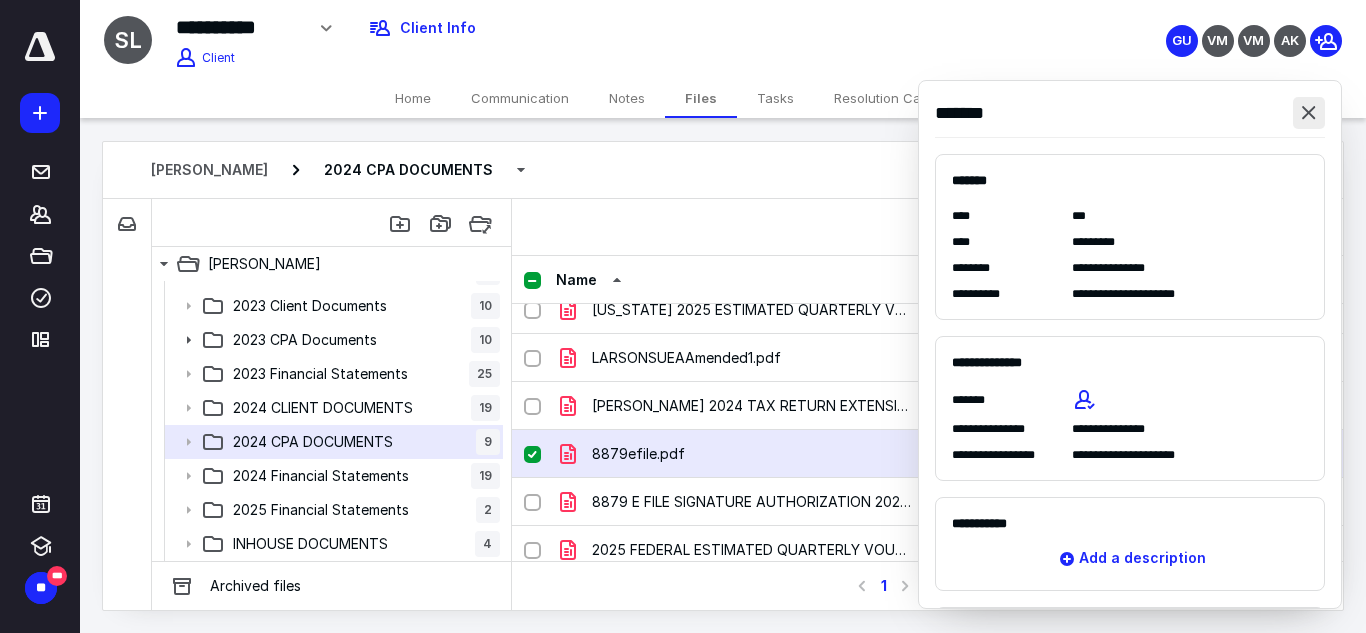 click at bounding box center [1309, 113] 